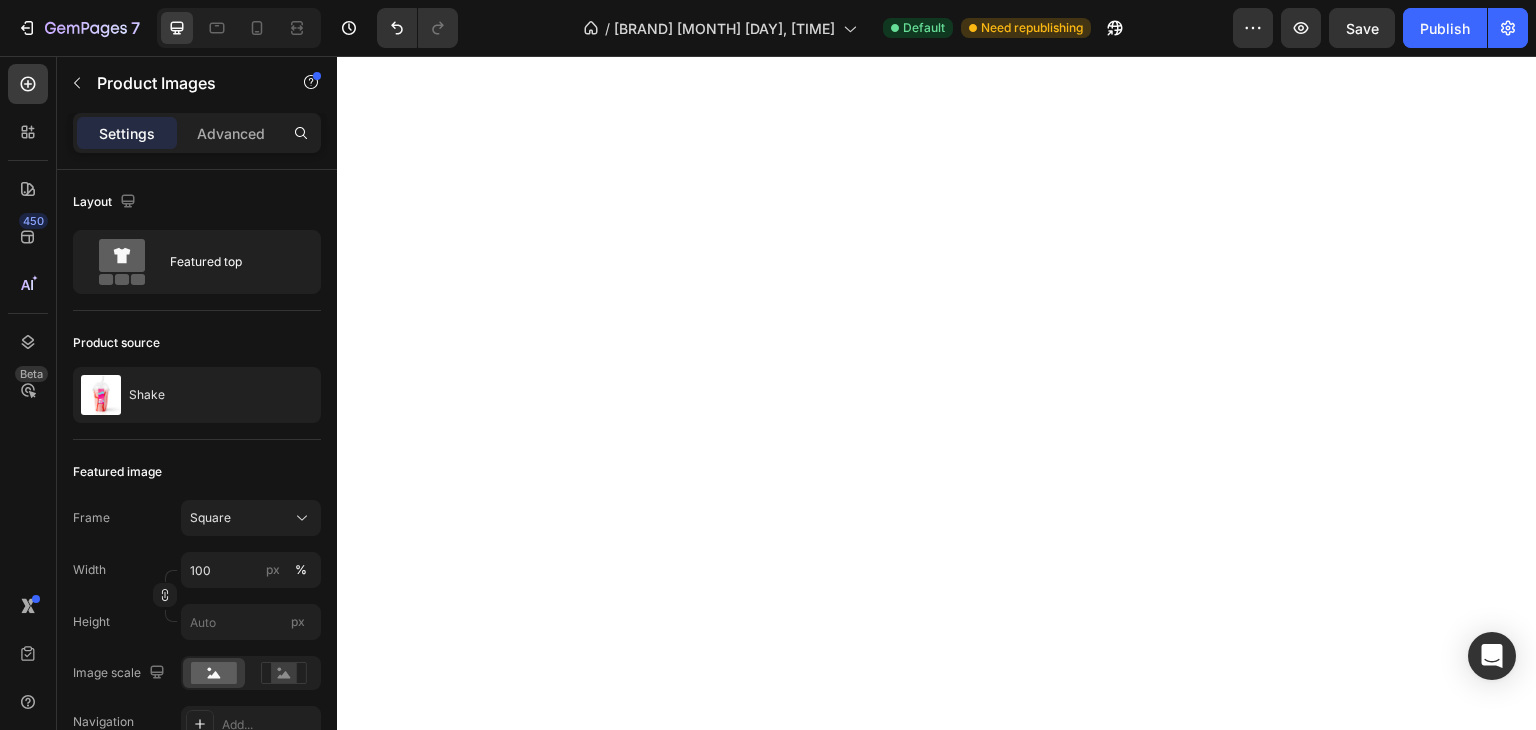 scroll, scrollTop: 0, scrollLeft: 0, axis: both 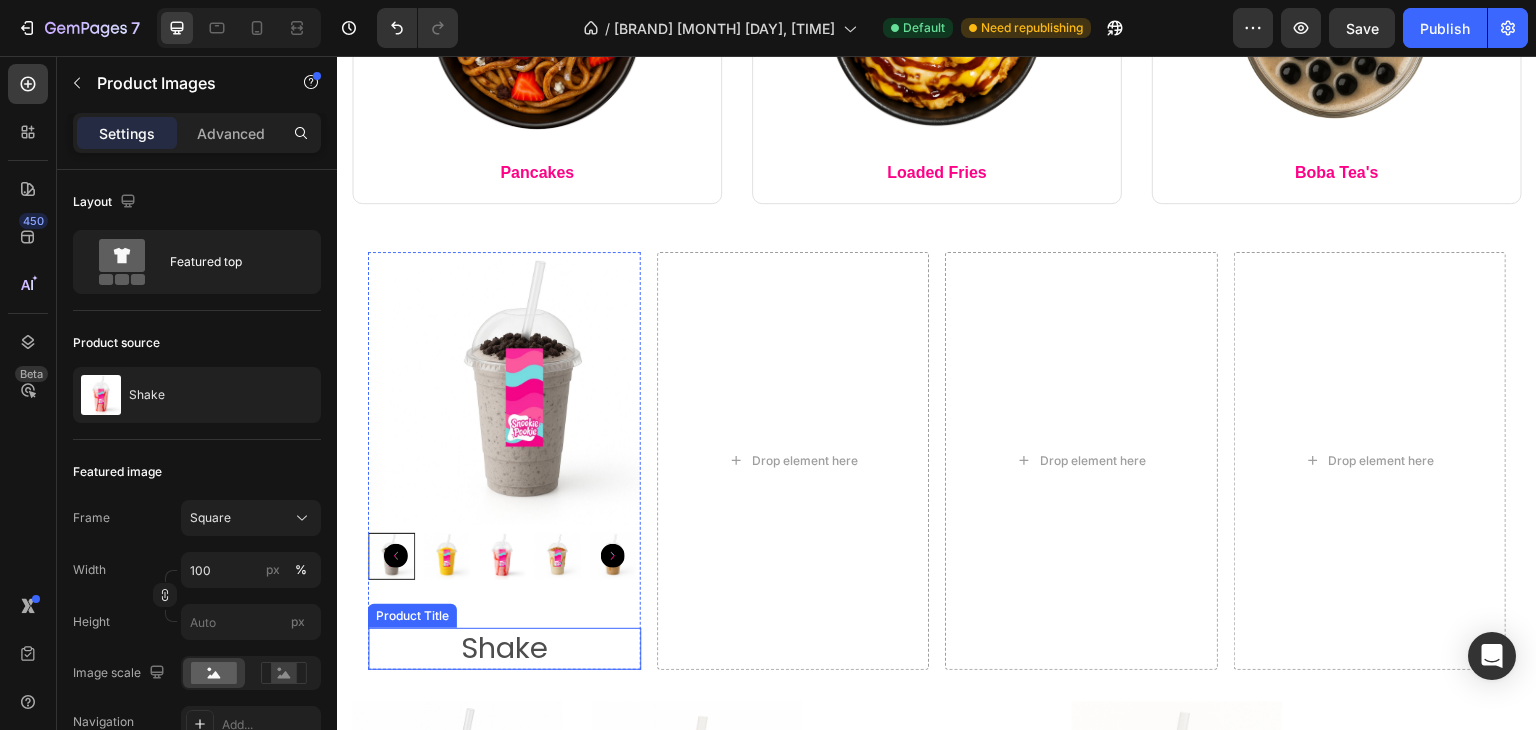 click on "Shake" at bounding box center [504, 649] 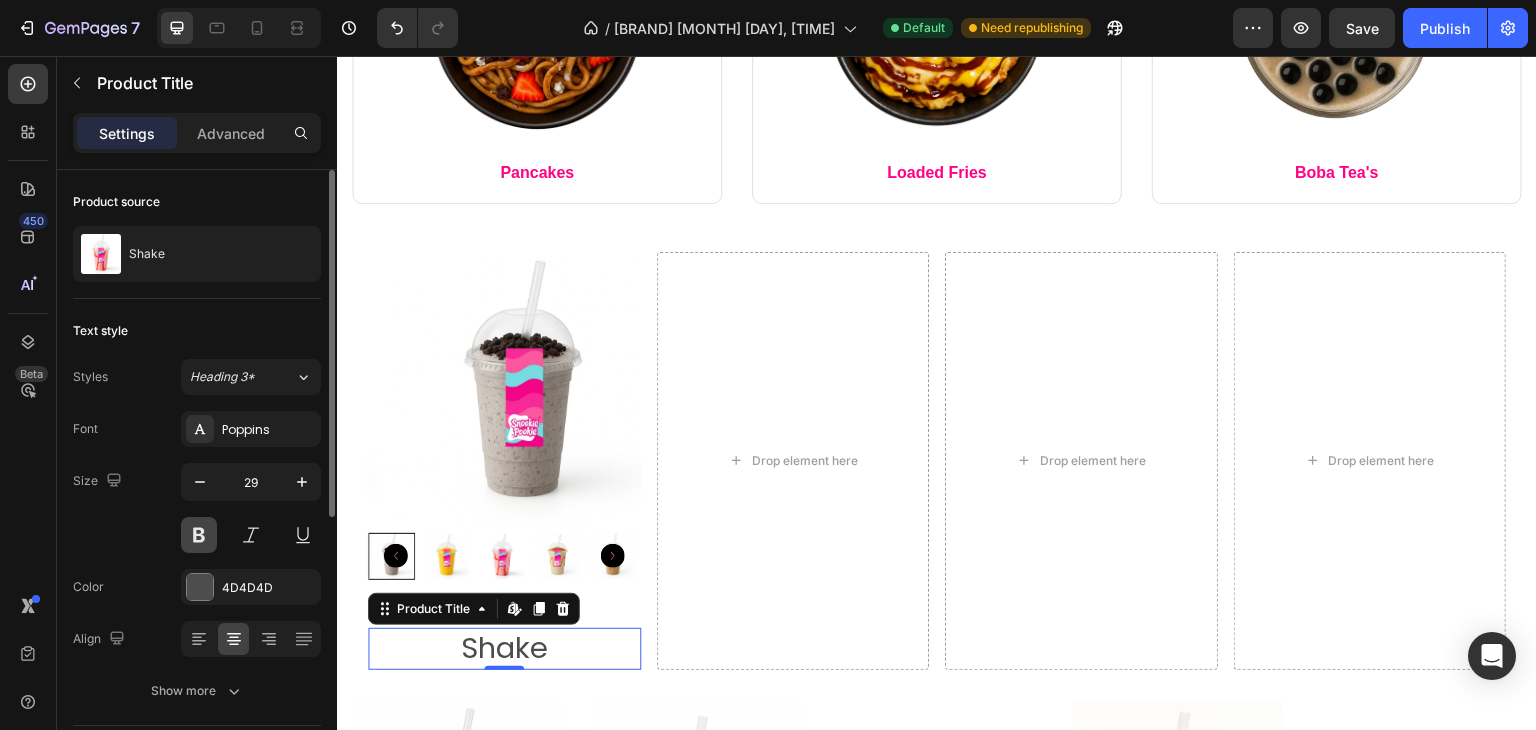 click at bounding box center [199, 535] 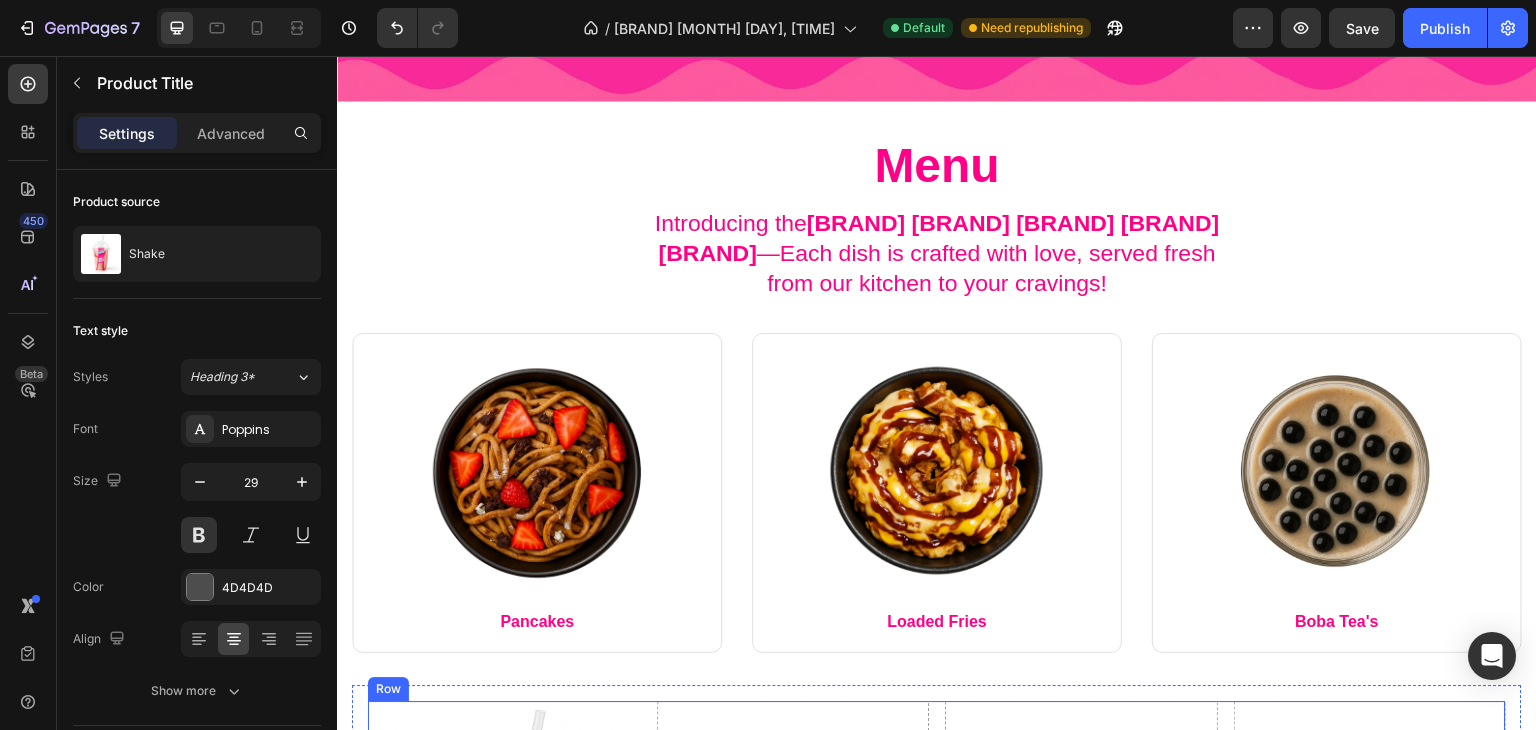scroll, scrollTop: 554, scrollLeft: 0, axis: vertical 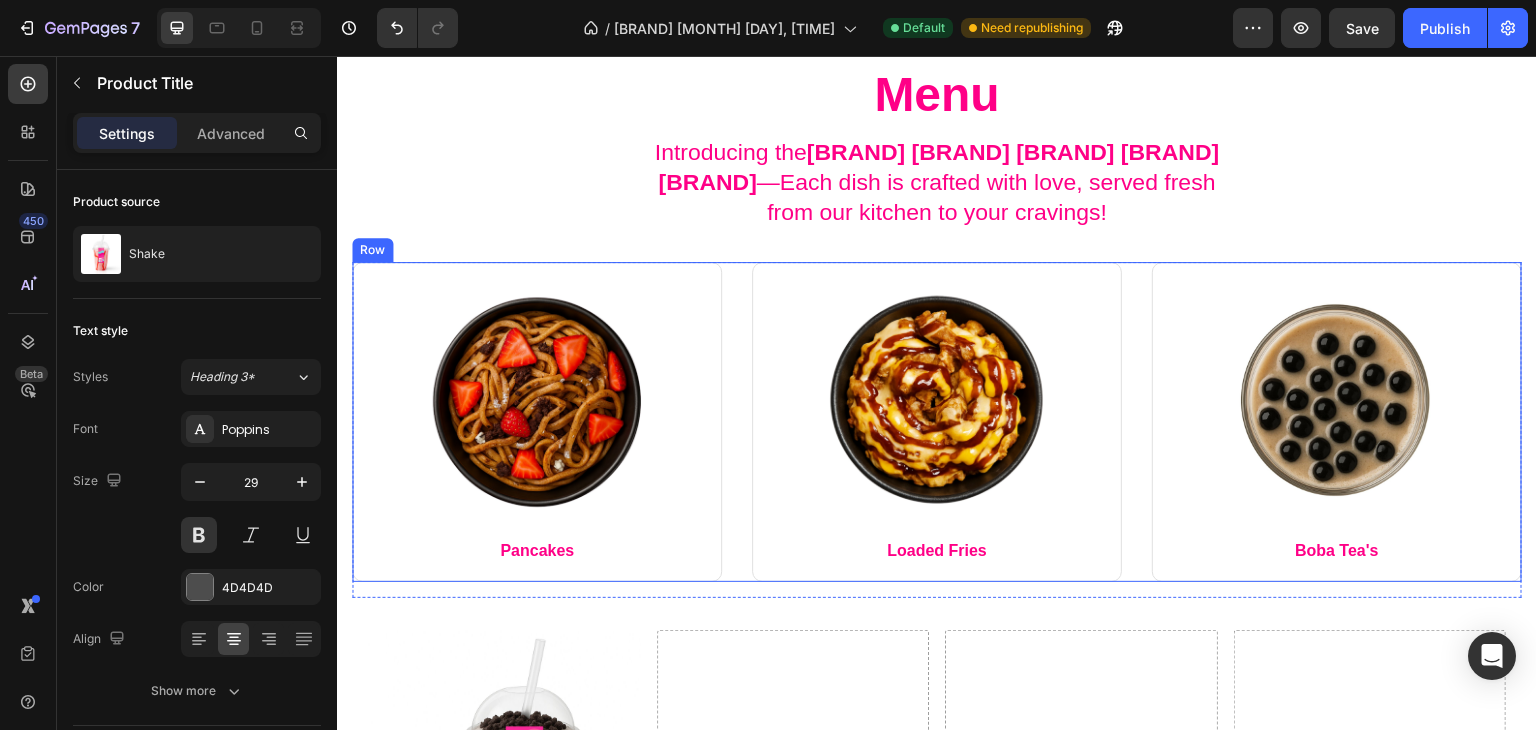 click on "Image Pancakes Text block Row Image Loaded Fries Text block Row Image Boba Tea's Text block Row Row" at bounding box center (937, 422) 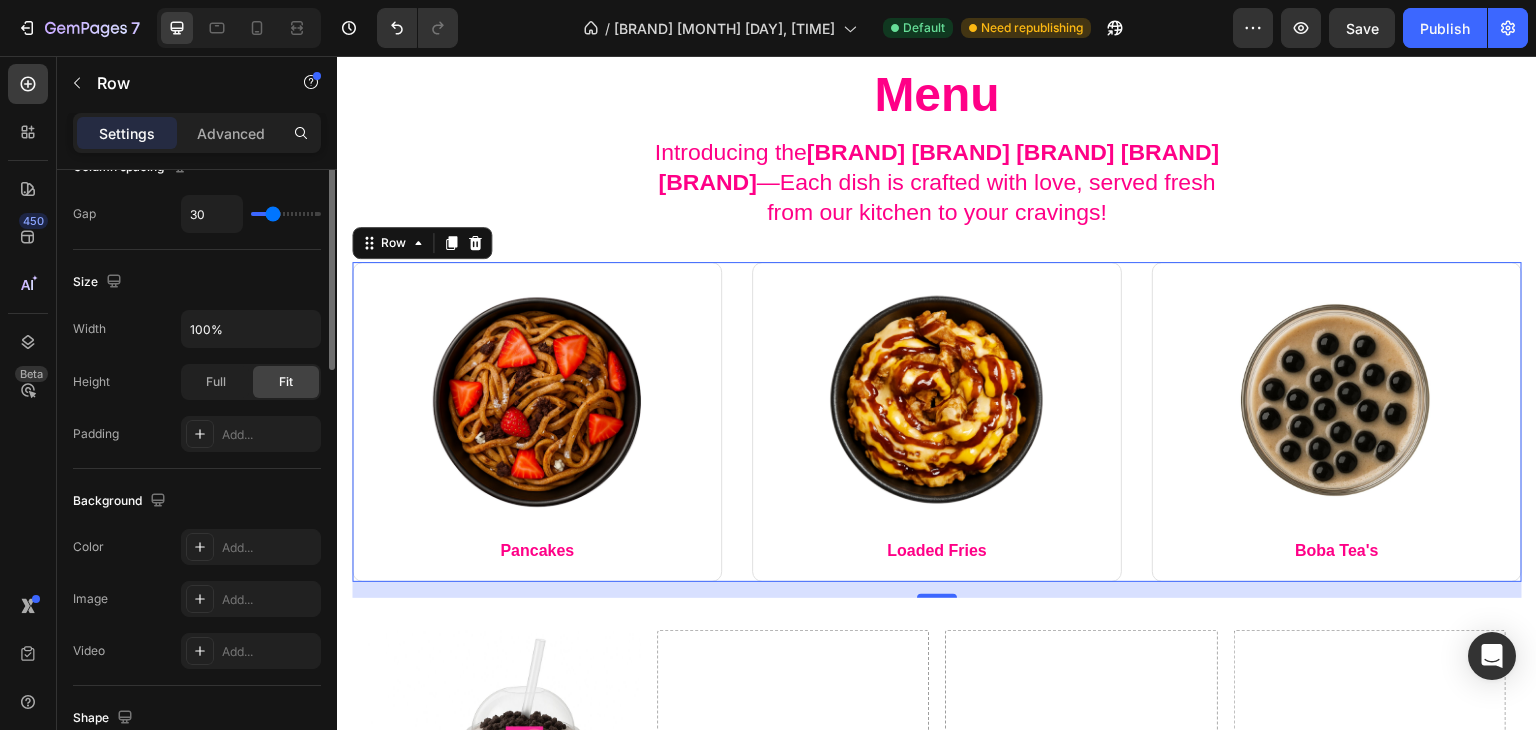 scroll, scrollTop: 0, scrollLeft: 0, axis: both 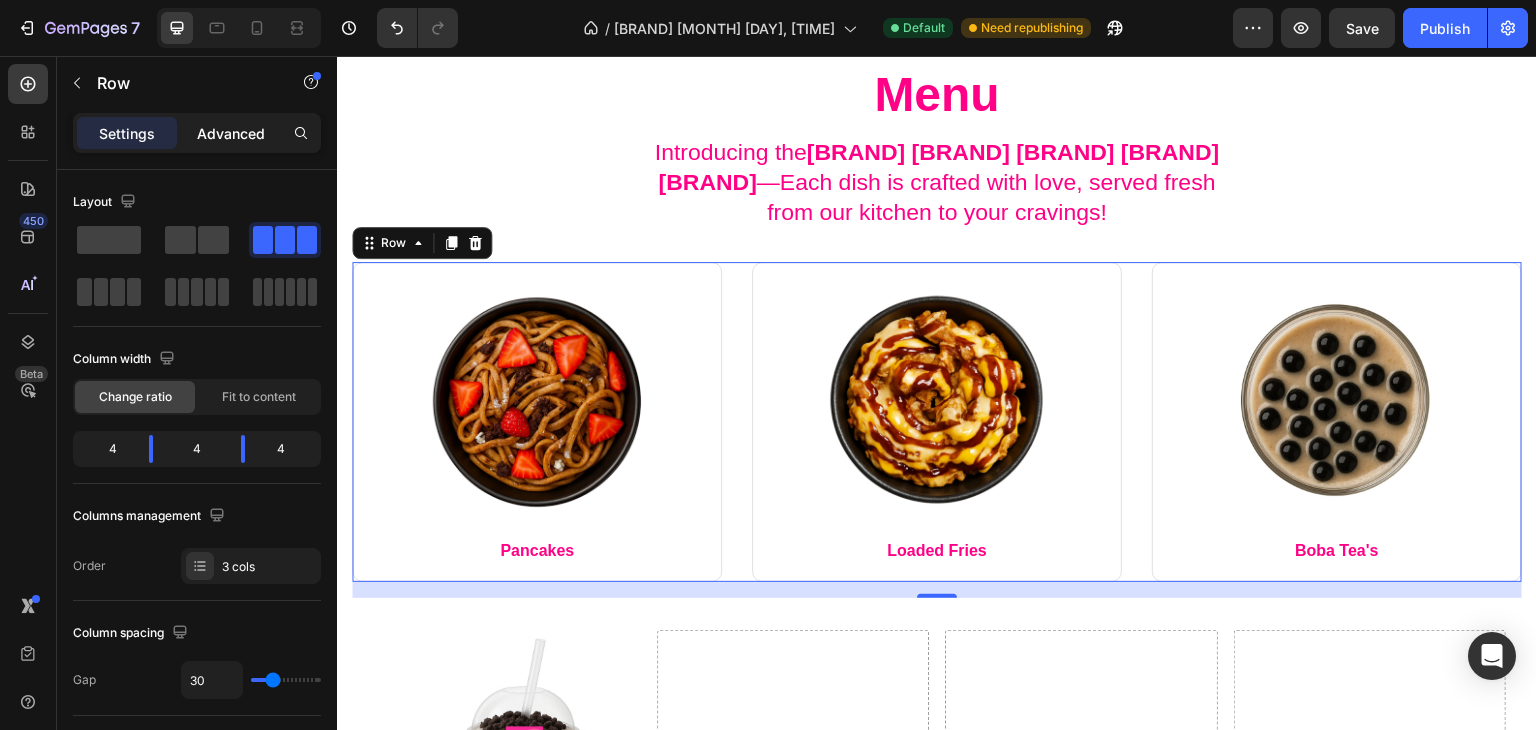 click on "Advanced" at bounding box center [231, 133] 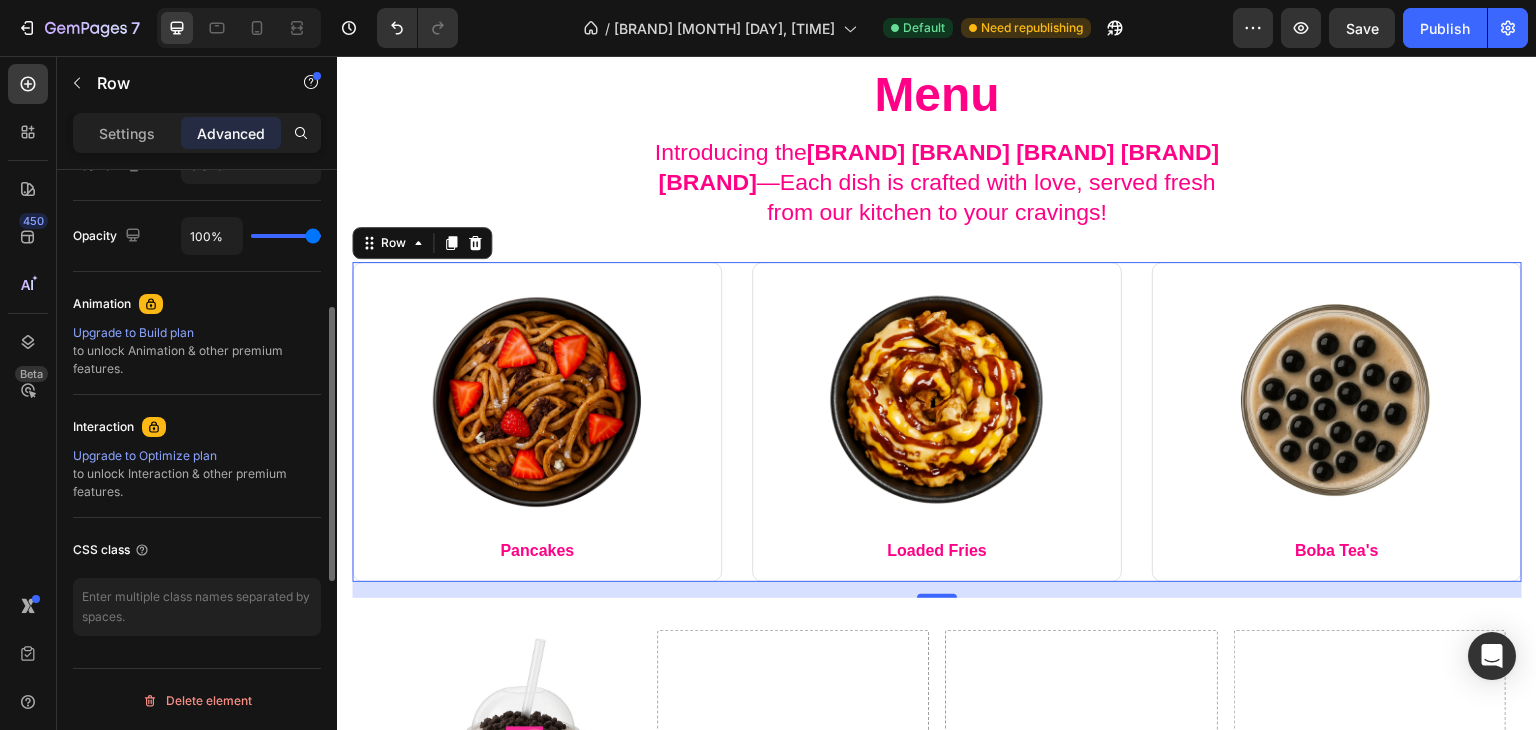scroll, scrollTop: 0, scrollLeft: 0, axis: both 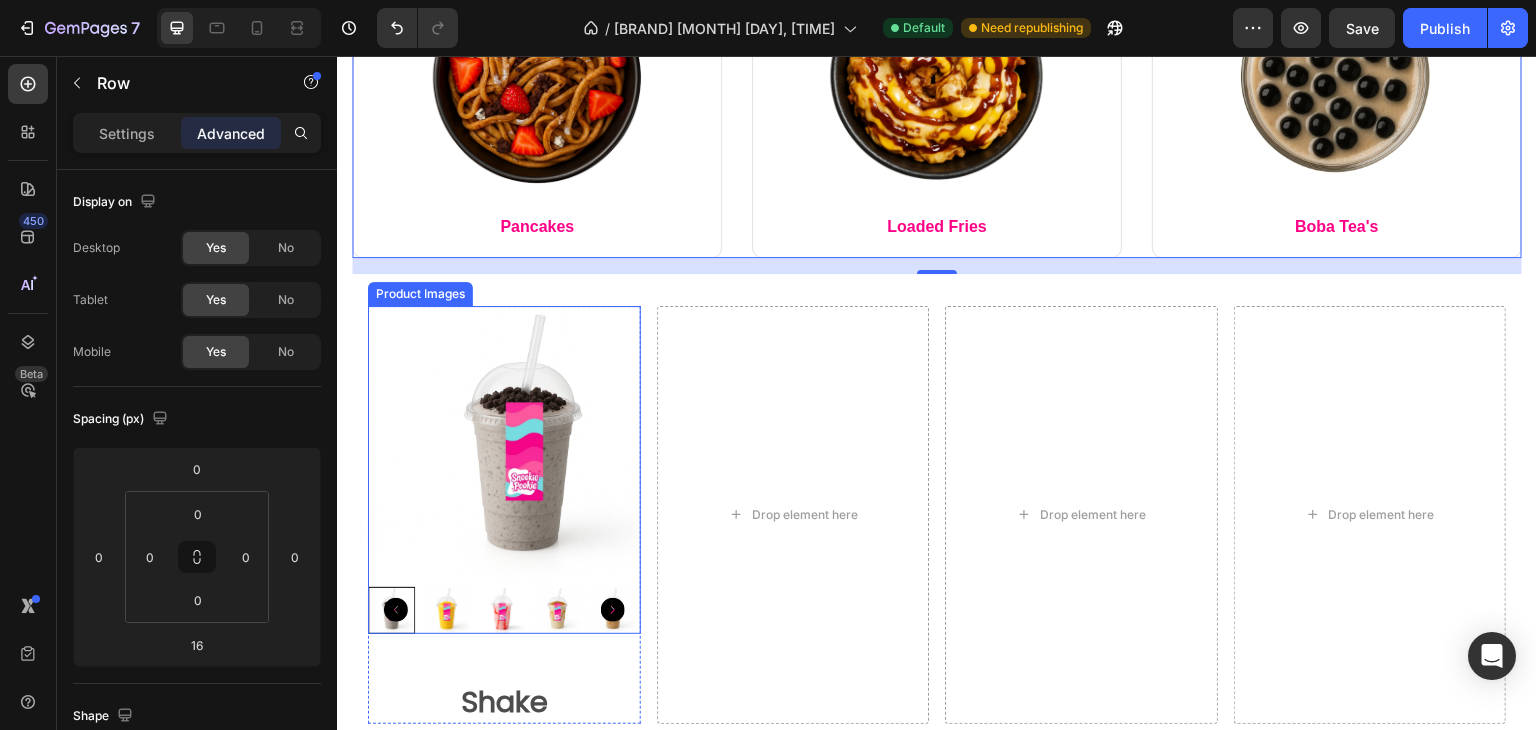 click at bounding box center [446, 610] 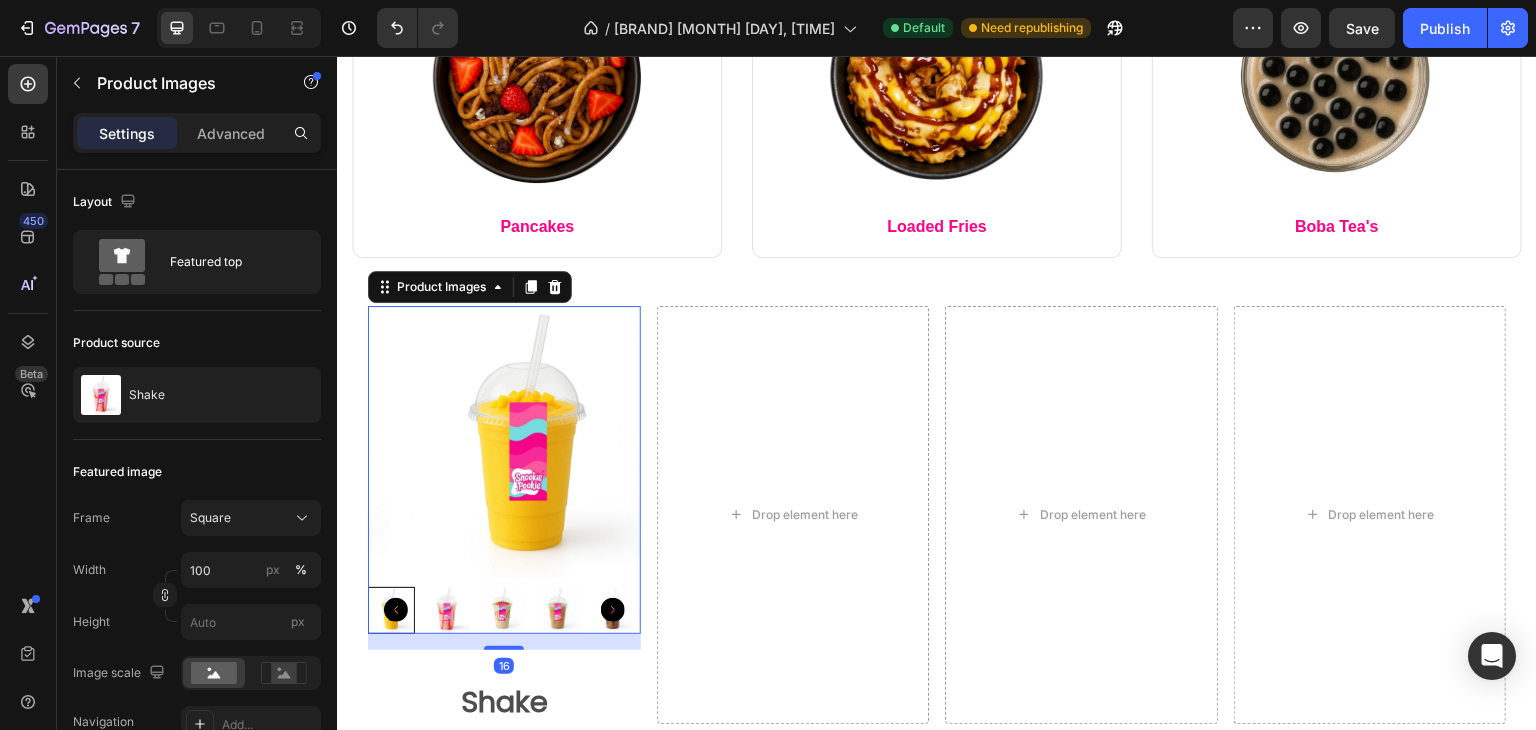 click at bounding box center (502, 610) 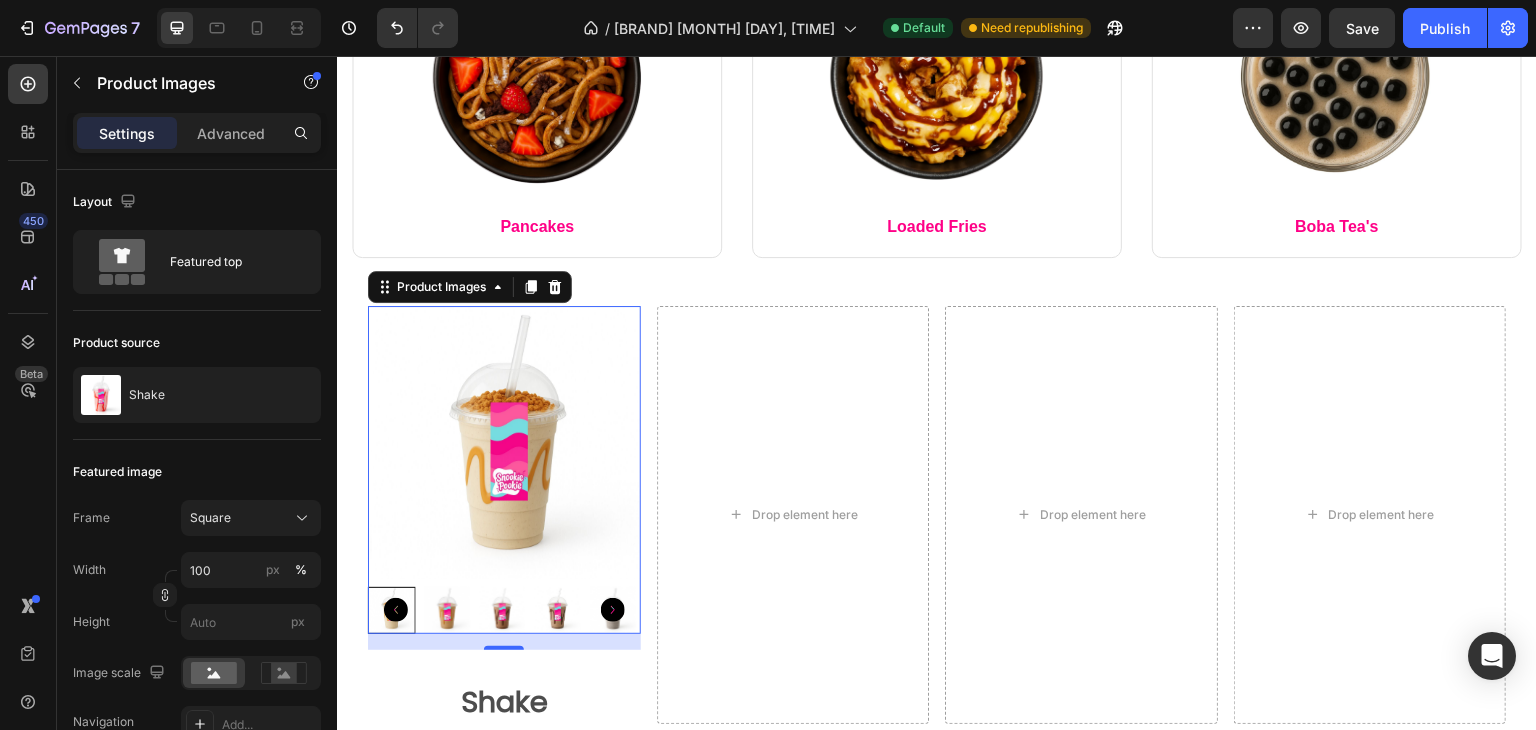 click at bounding box center (557, 610) 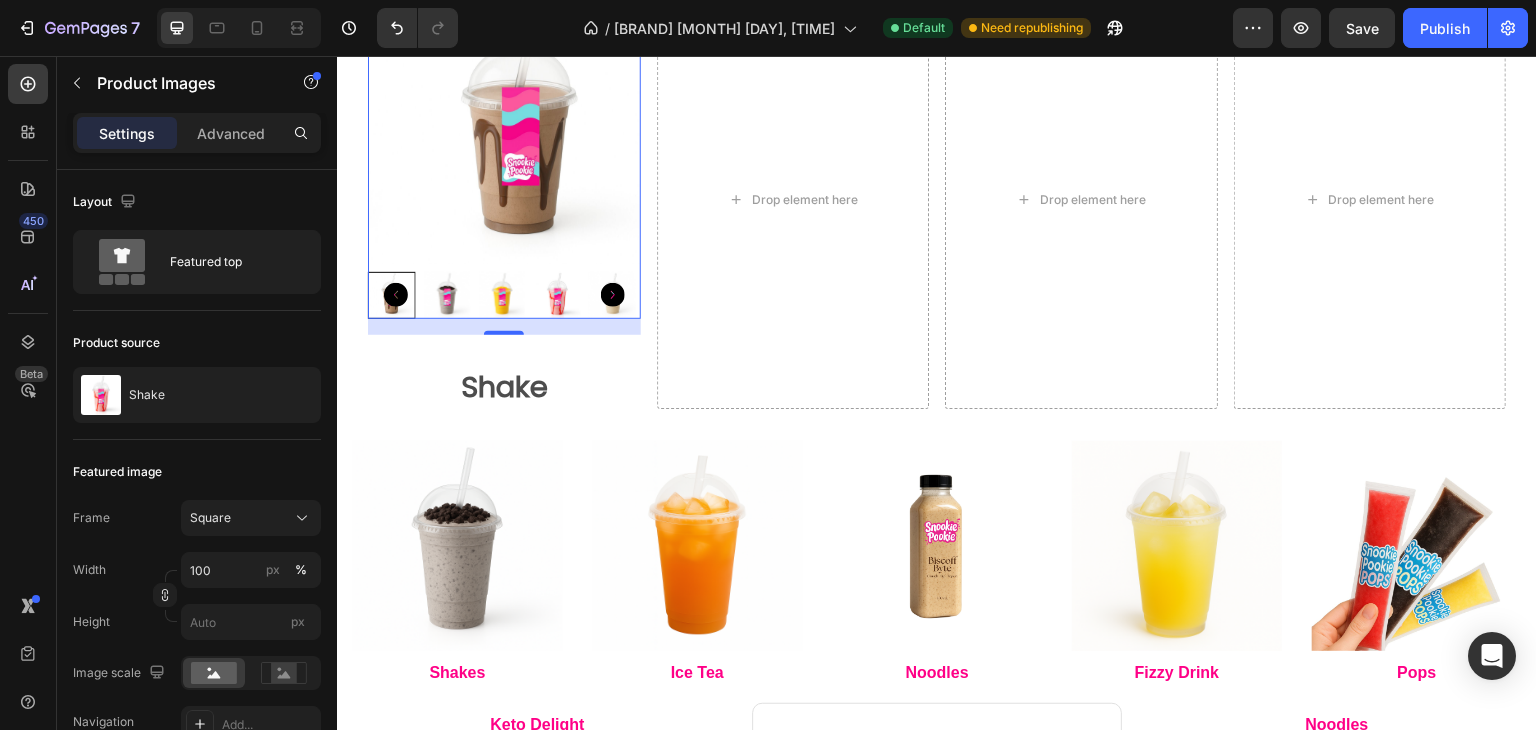 scroll, scrollTop: 1189, scrollLeft: 0, axis: vertical 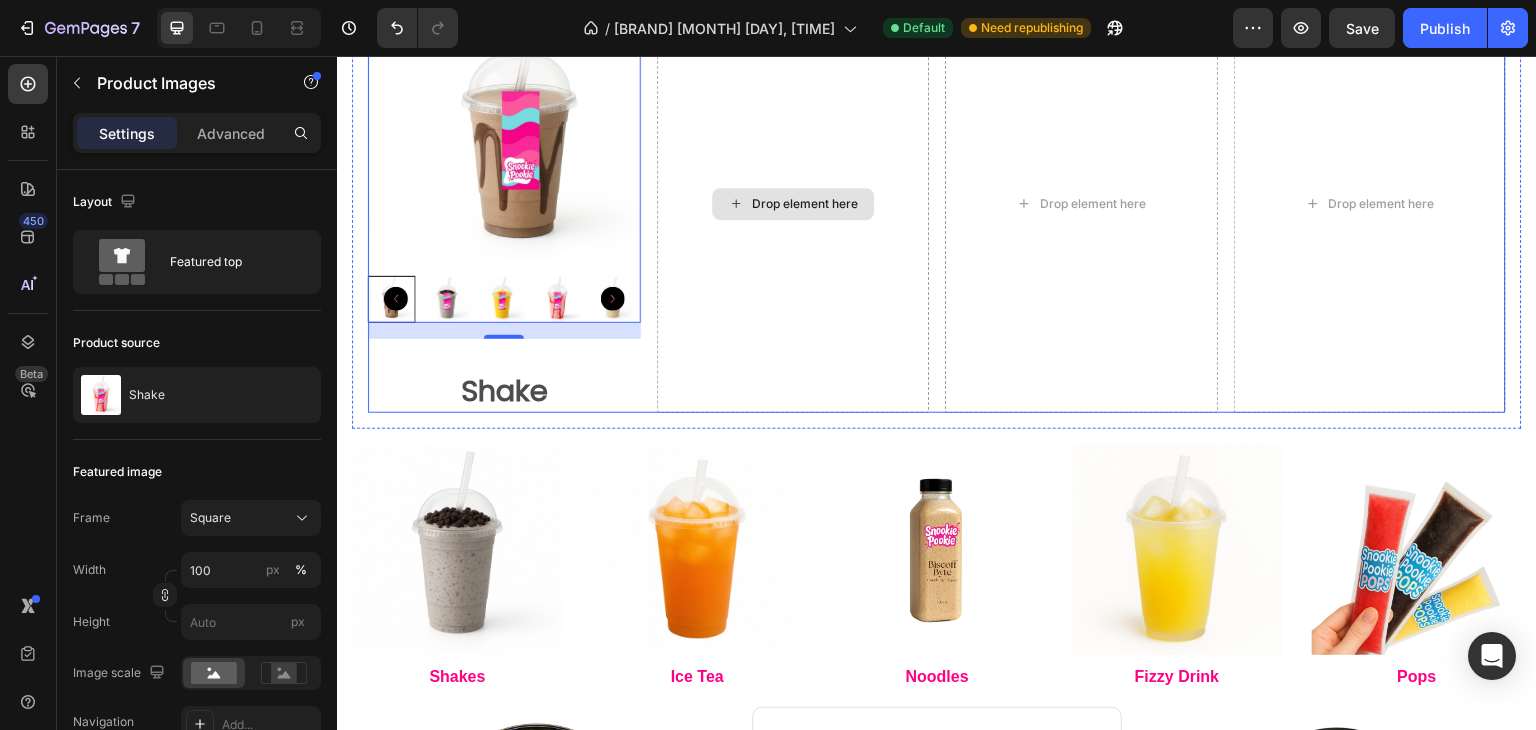 click on "Drop element here" at bounding box center [805, 204] 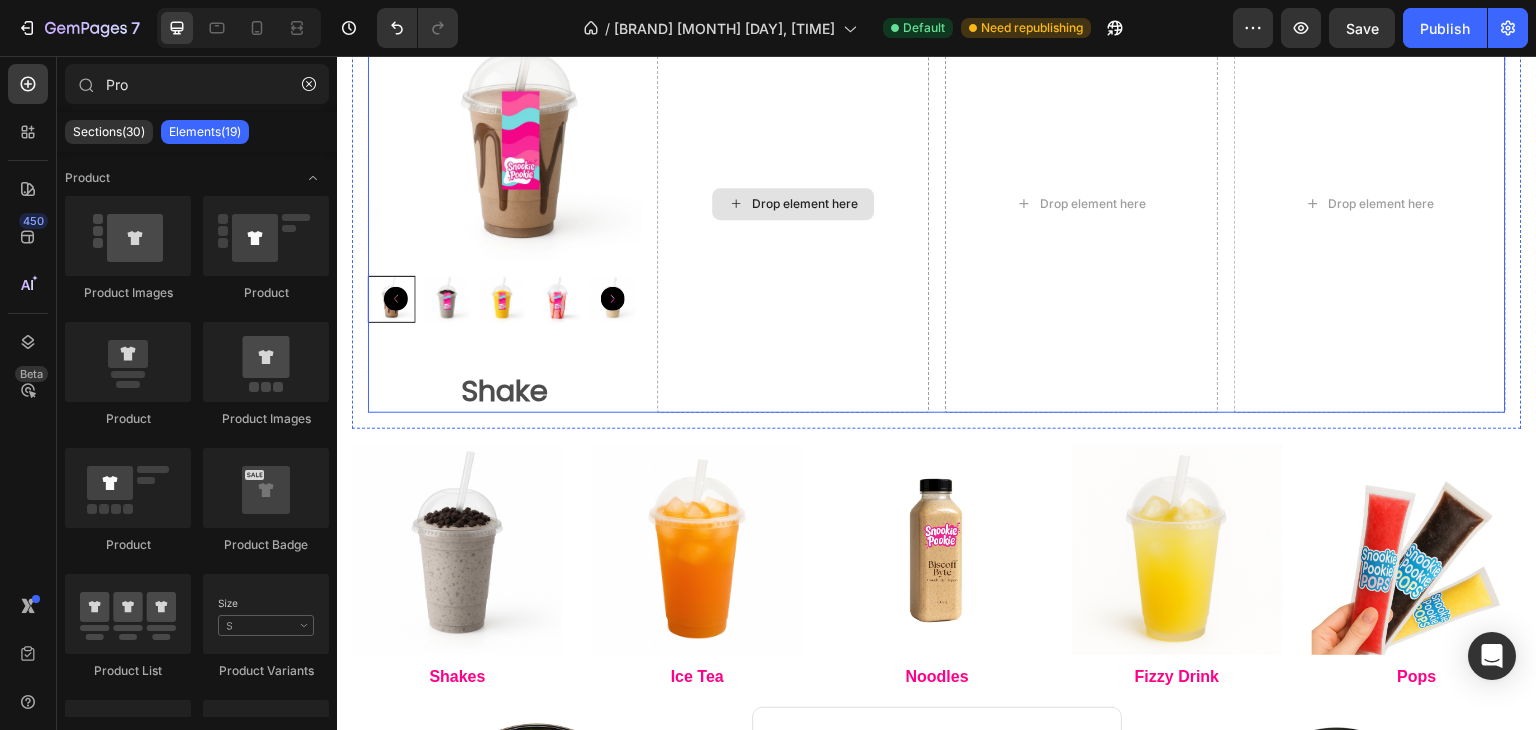 click on "Drop element here" at bounding box center [793, 204] 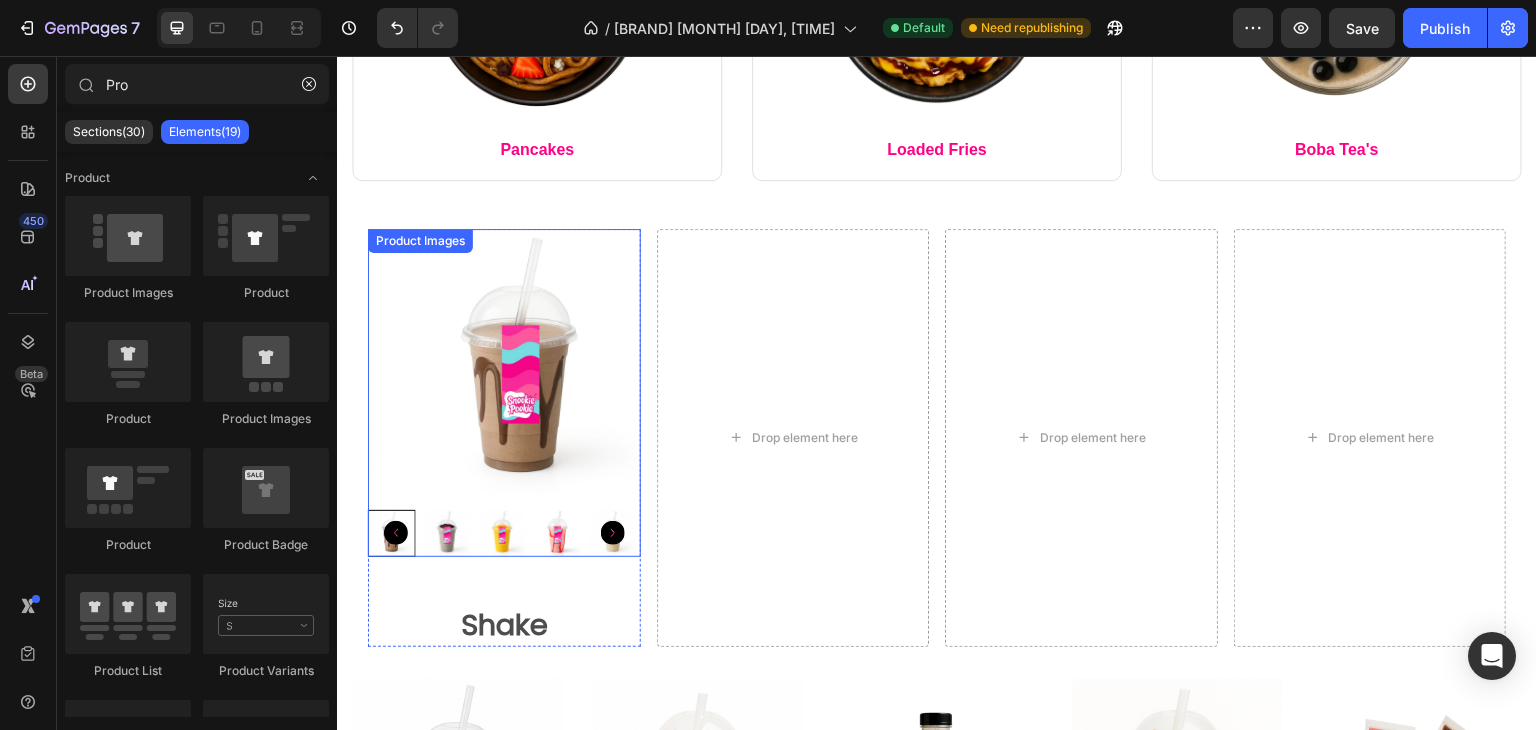 scroll, scrollTop: 961, scrollLeft: 0, axis: vertical 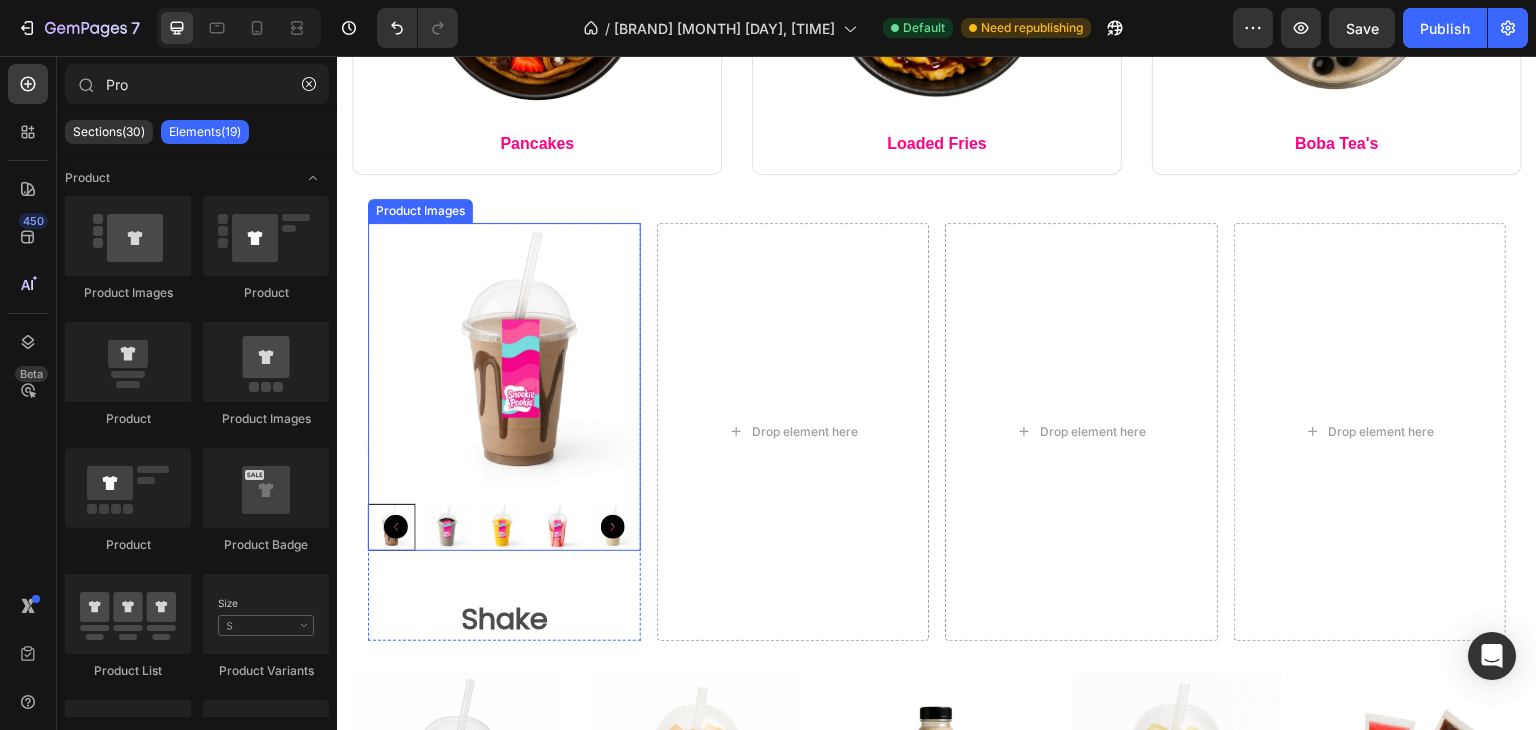 click on "Product Images" at bounding box center [420, 211] 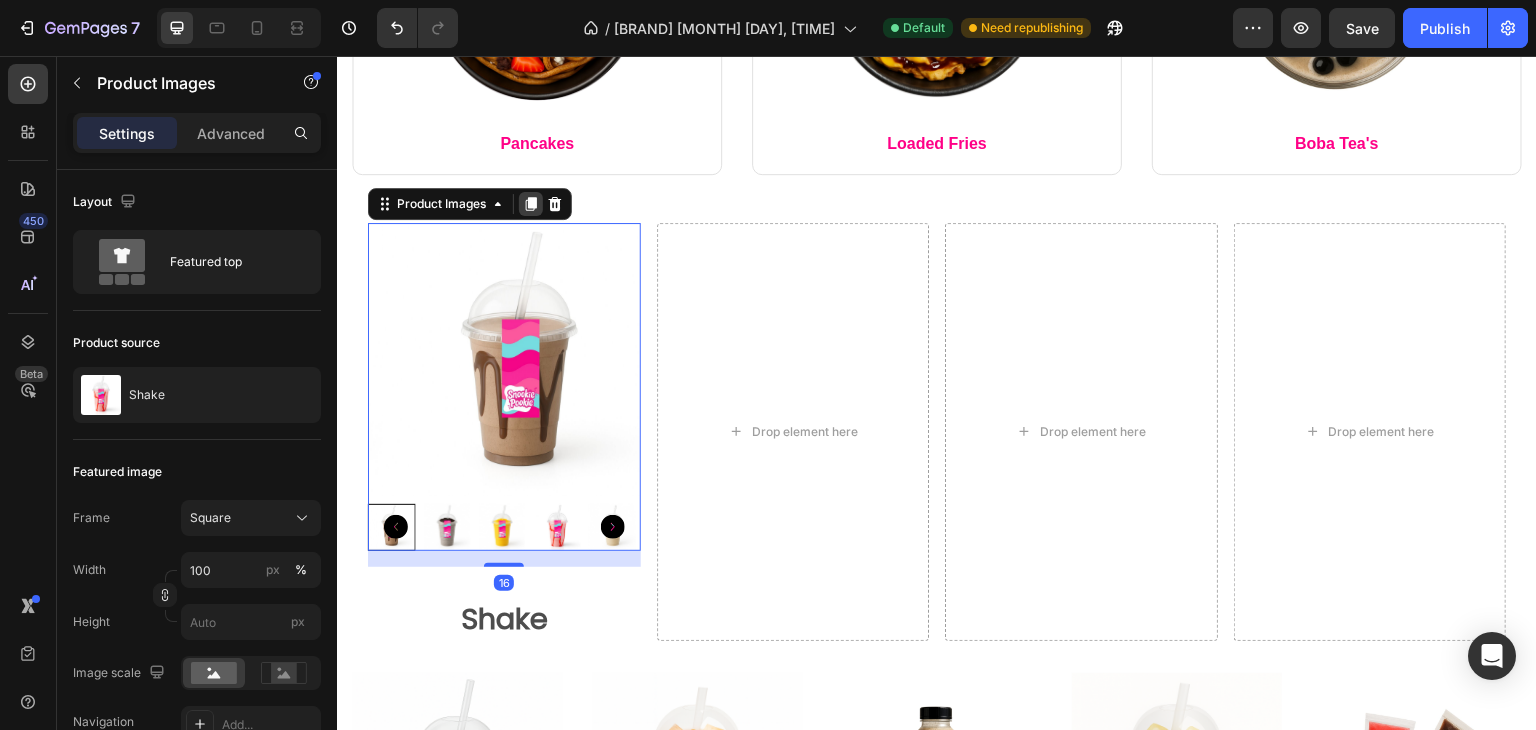 click 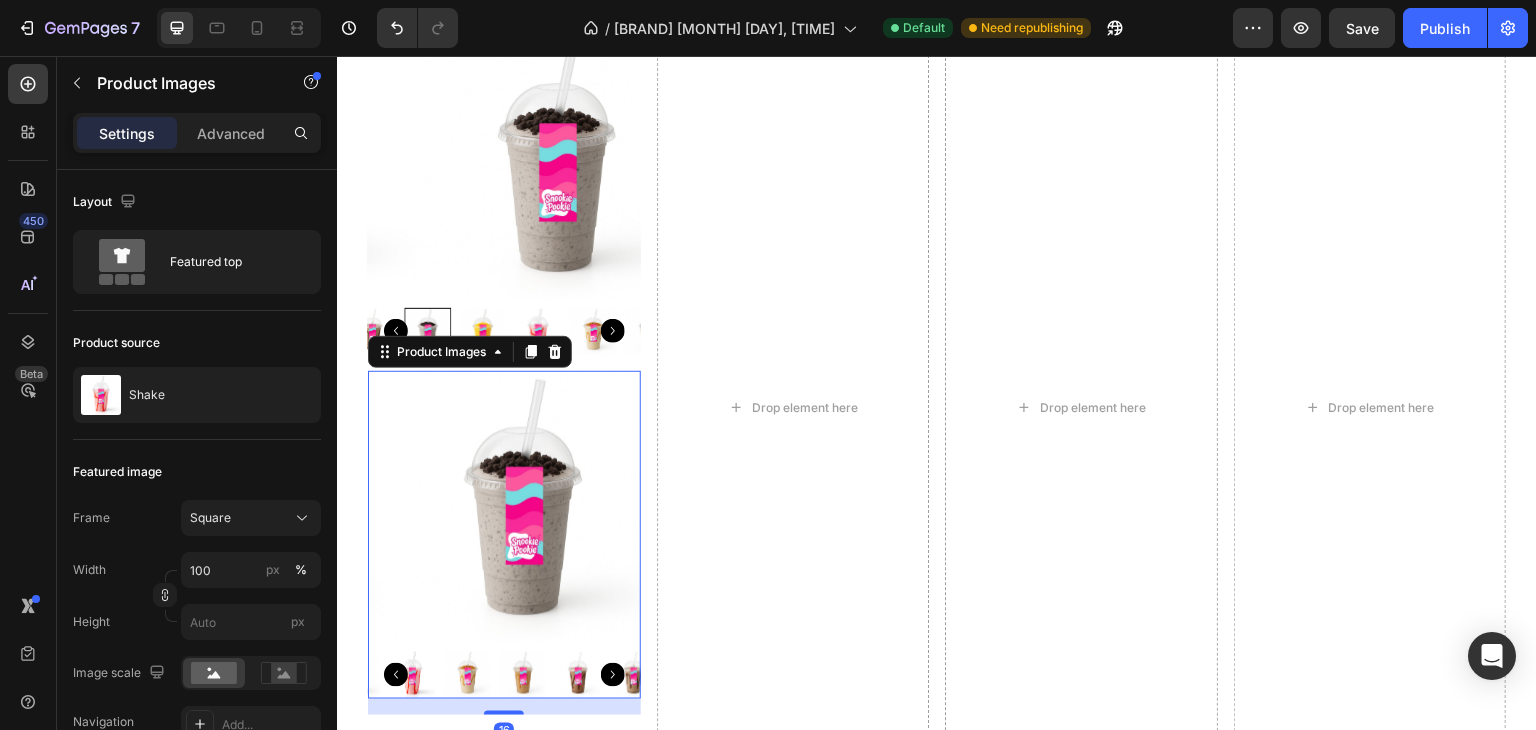 scroll, scrollTop: 1397, scrollLeft: 0, axis: vertical 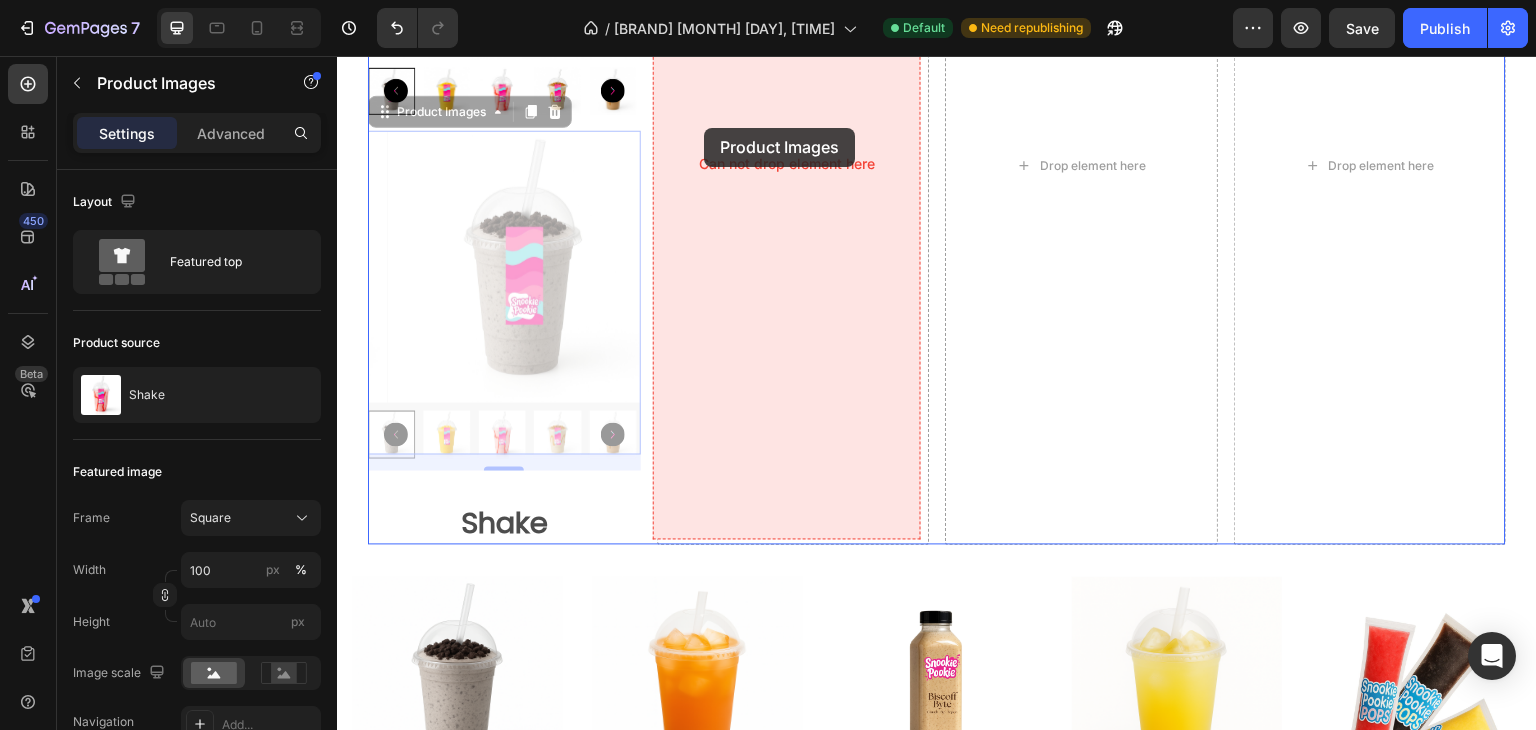 drag, startPoint x: 476, startPoint y: 113, endPoint x: 725, endPoint y: 128, distance: 249.4514 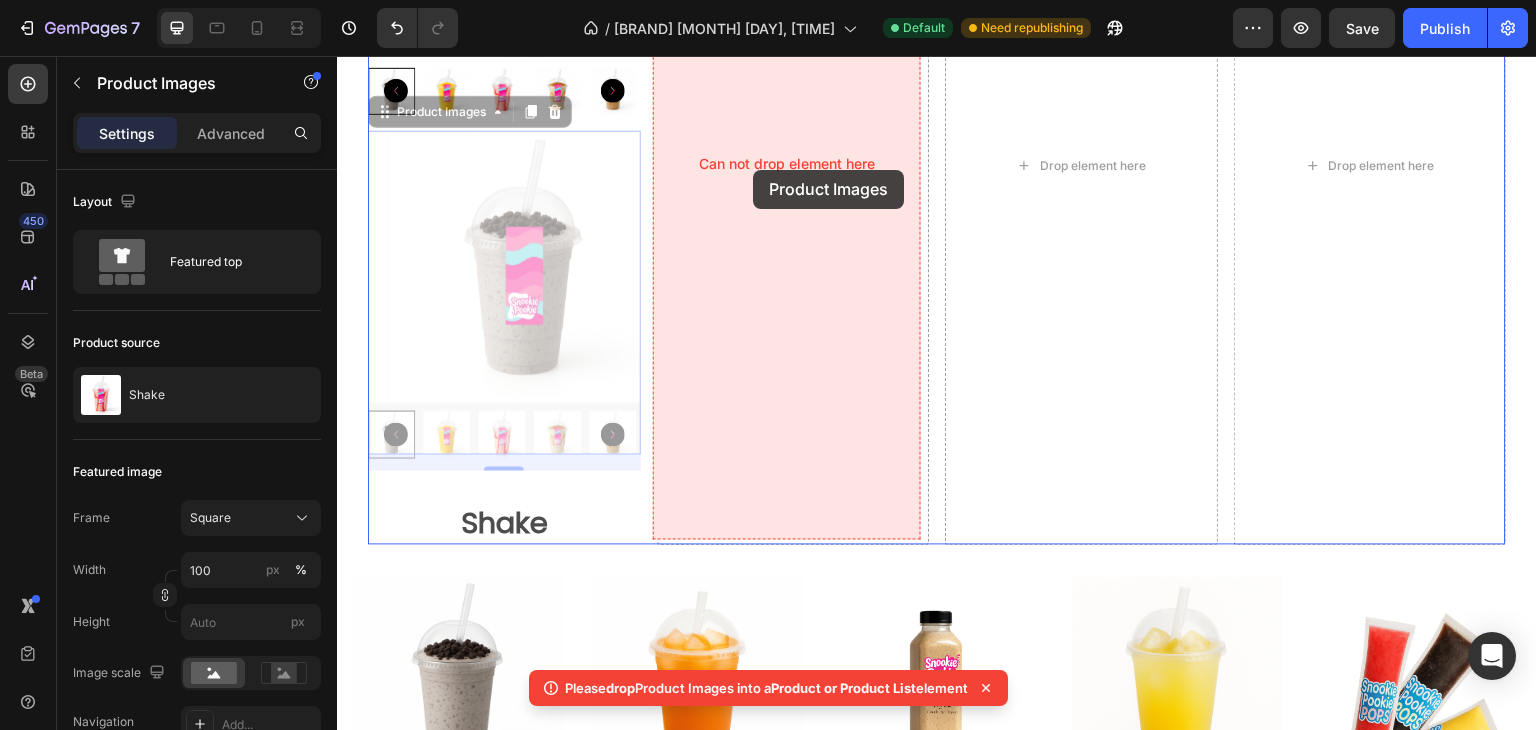 drag, startPoint x: 435, startPoint y: 109, endPoint x: 753, endPoint y: 167, distance: 323.24603 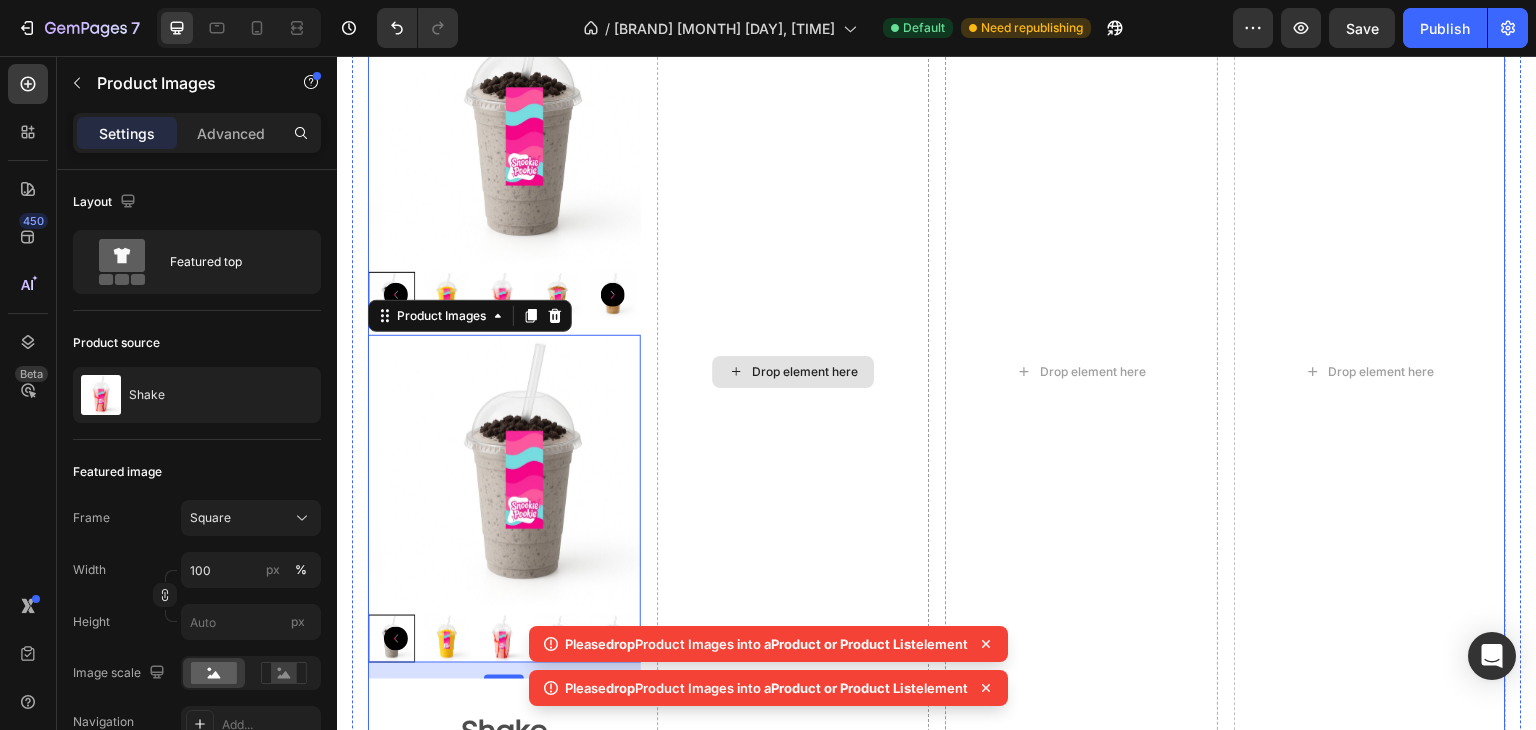 scroll, scrollTop: 1194, scrollLeft: 0, axis: vertical 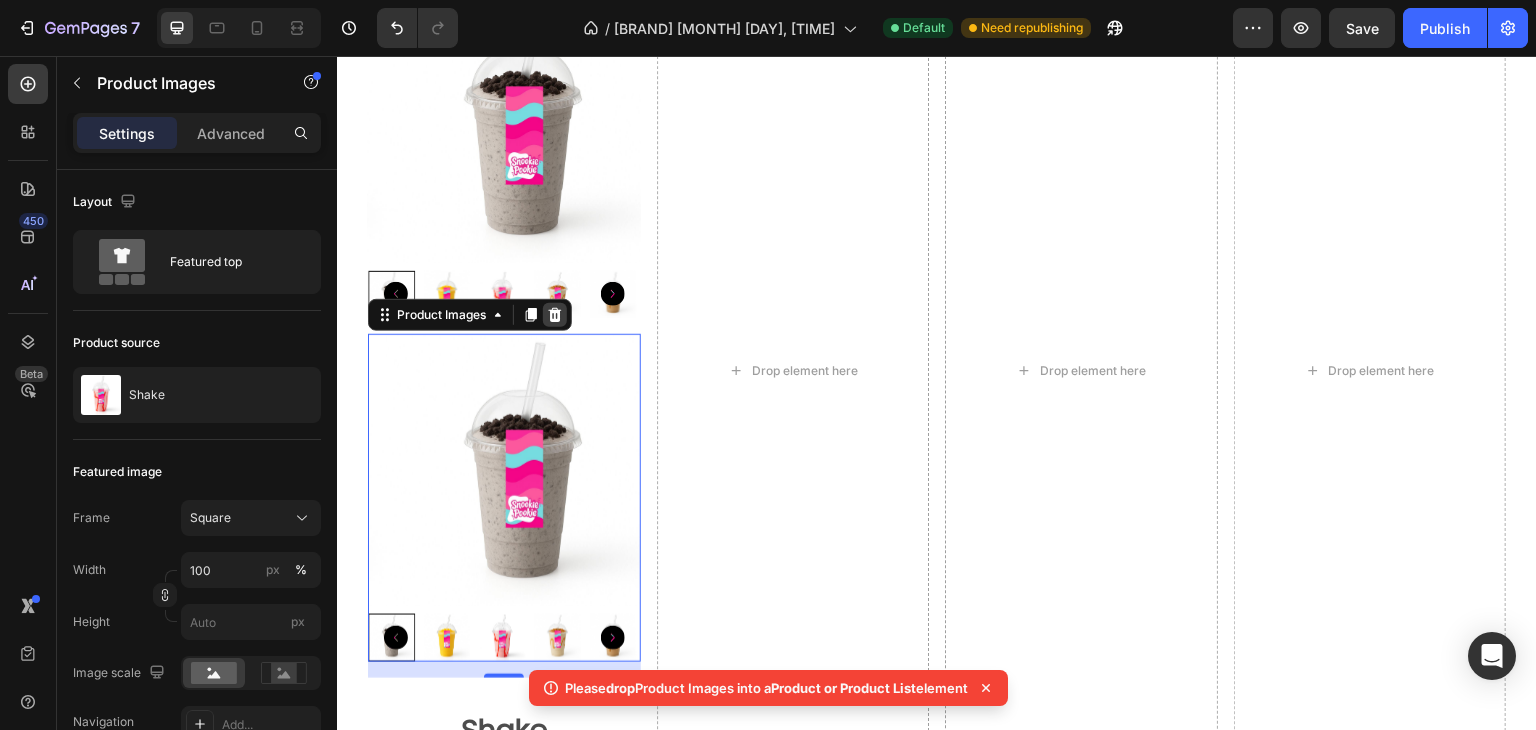 click 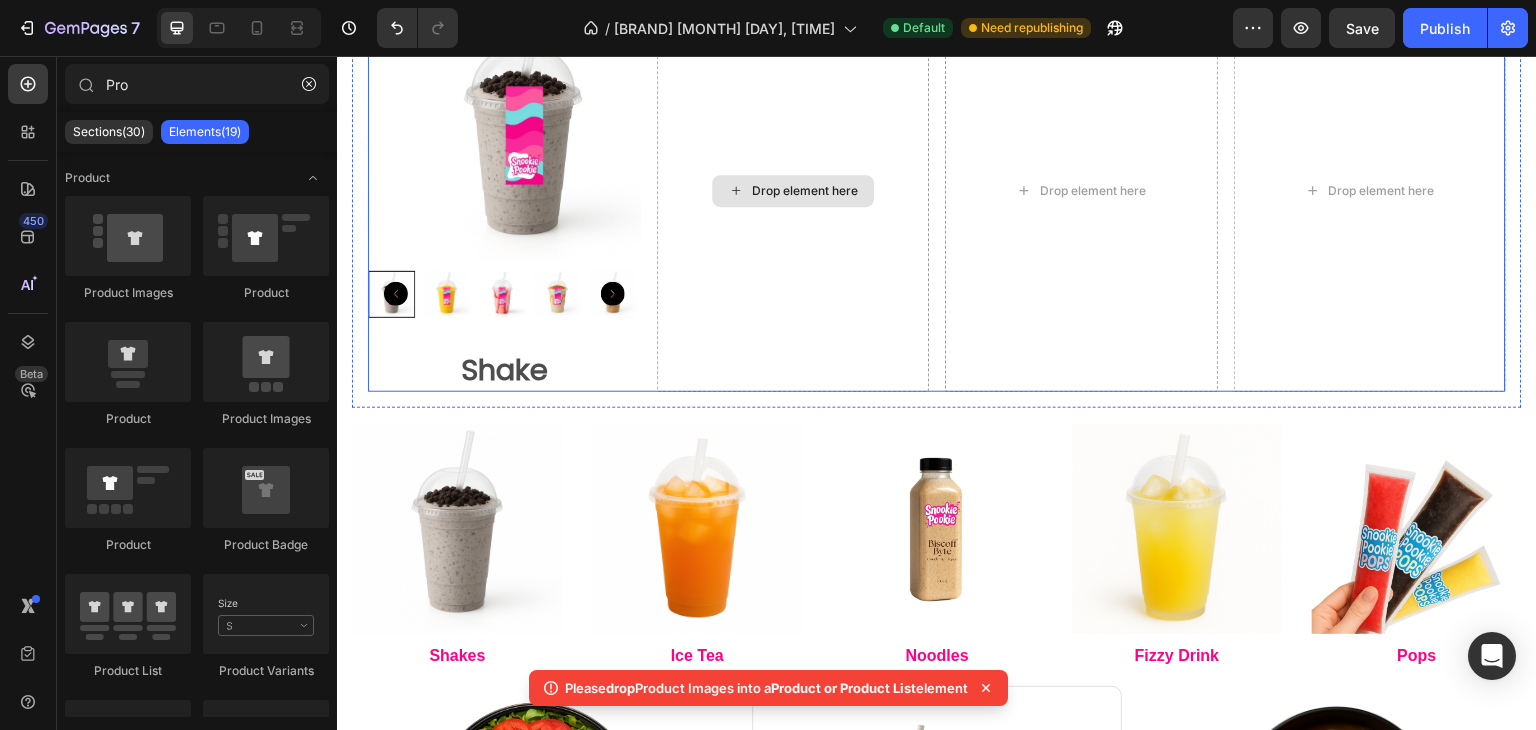 click on "Drop element here" at bounding box center (805, 191) 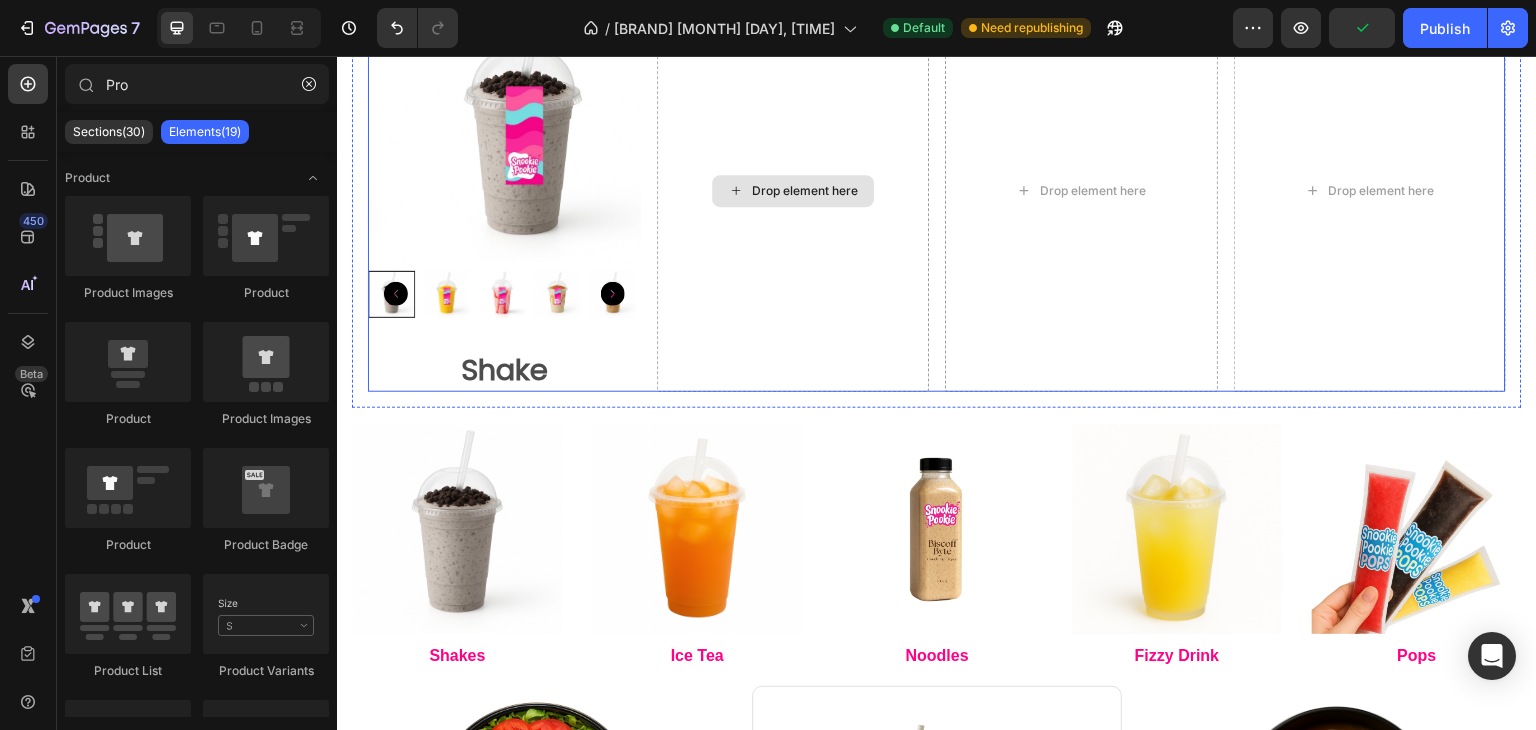 click on "Drop element here" at bounding box center [805, 191] 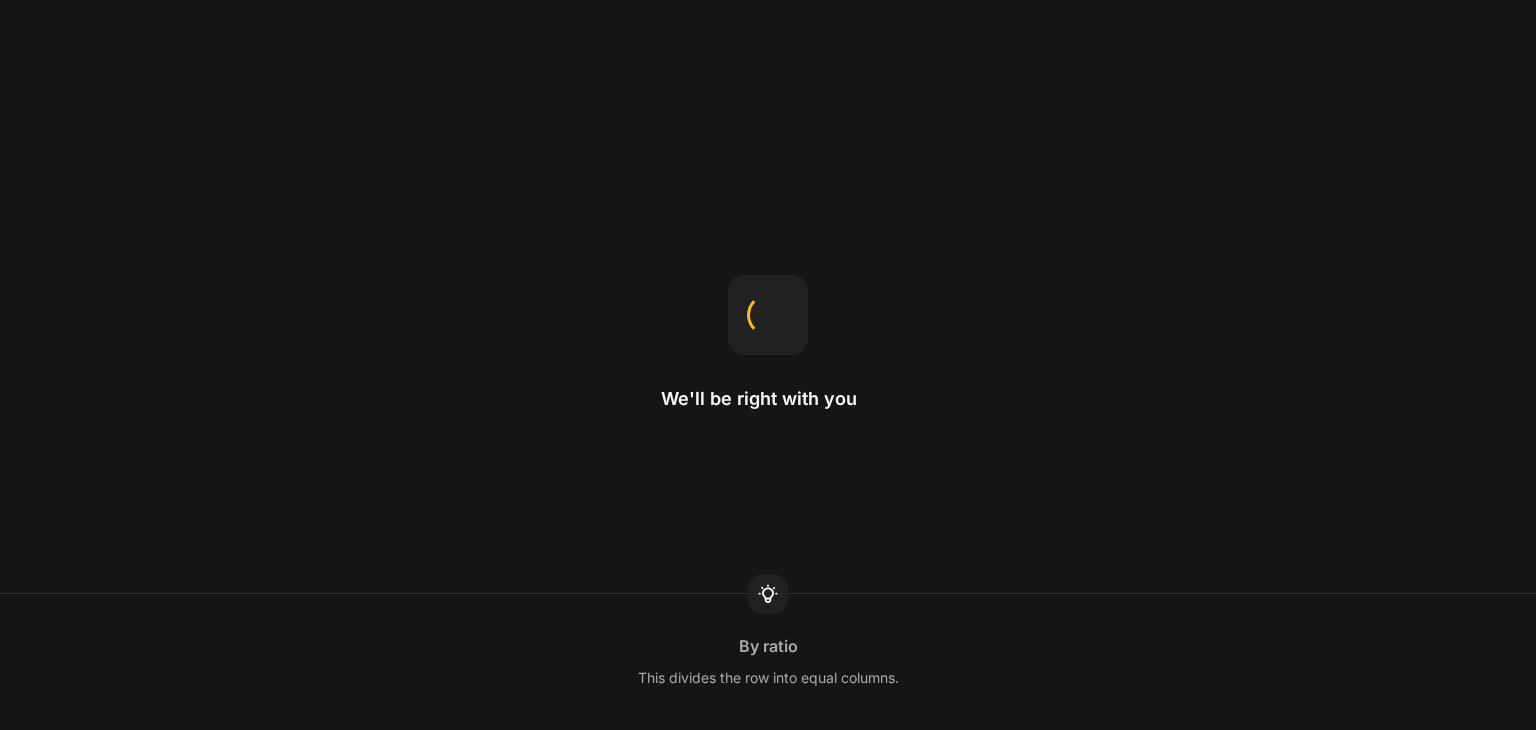 scroll, scrollTop: 0, scrollLeft: 0, axis: both 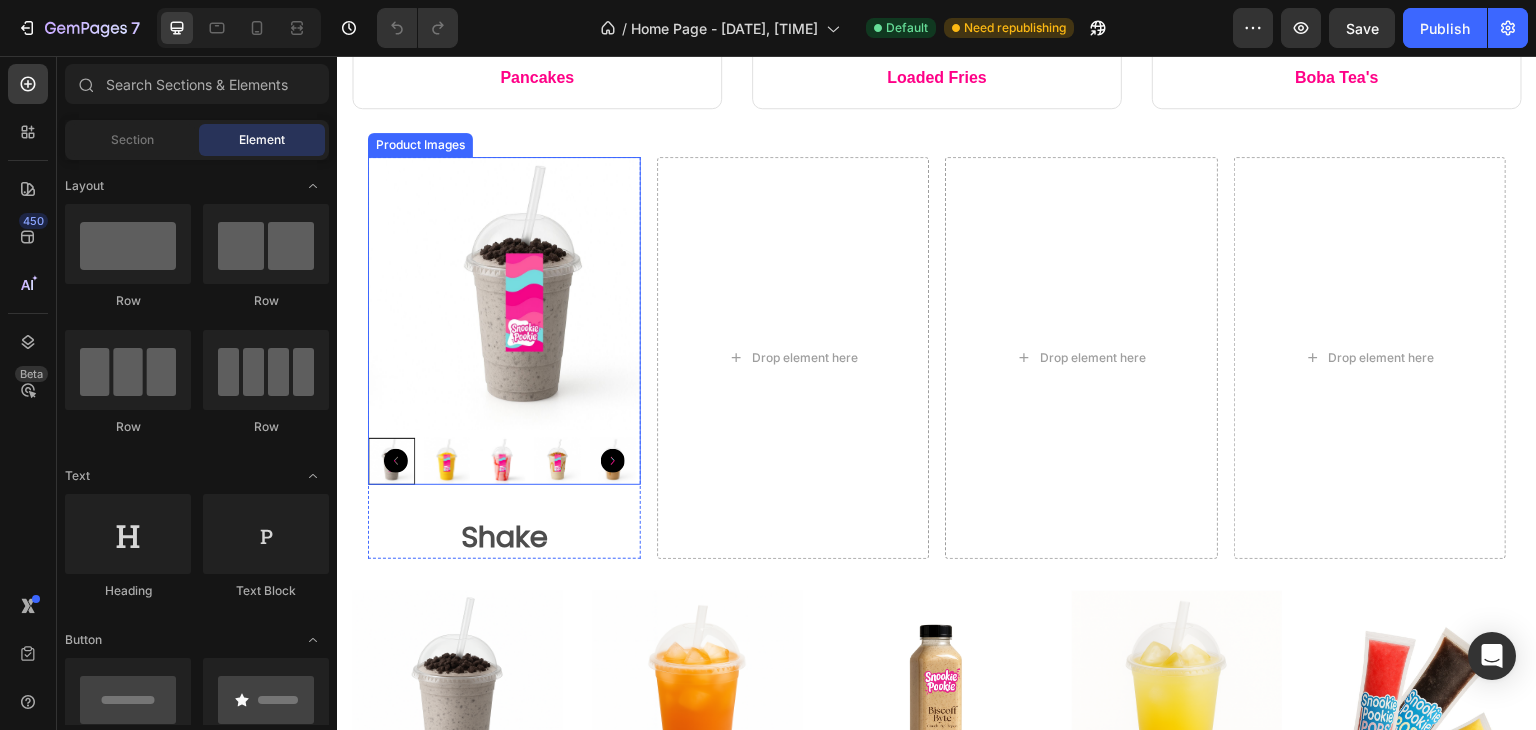 click at bounding box center (523, 293) 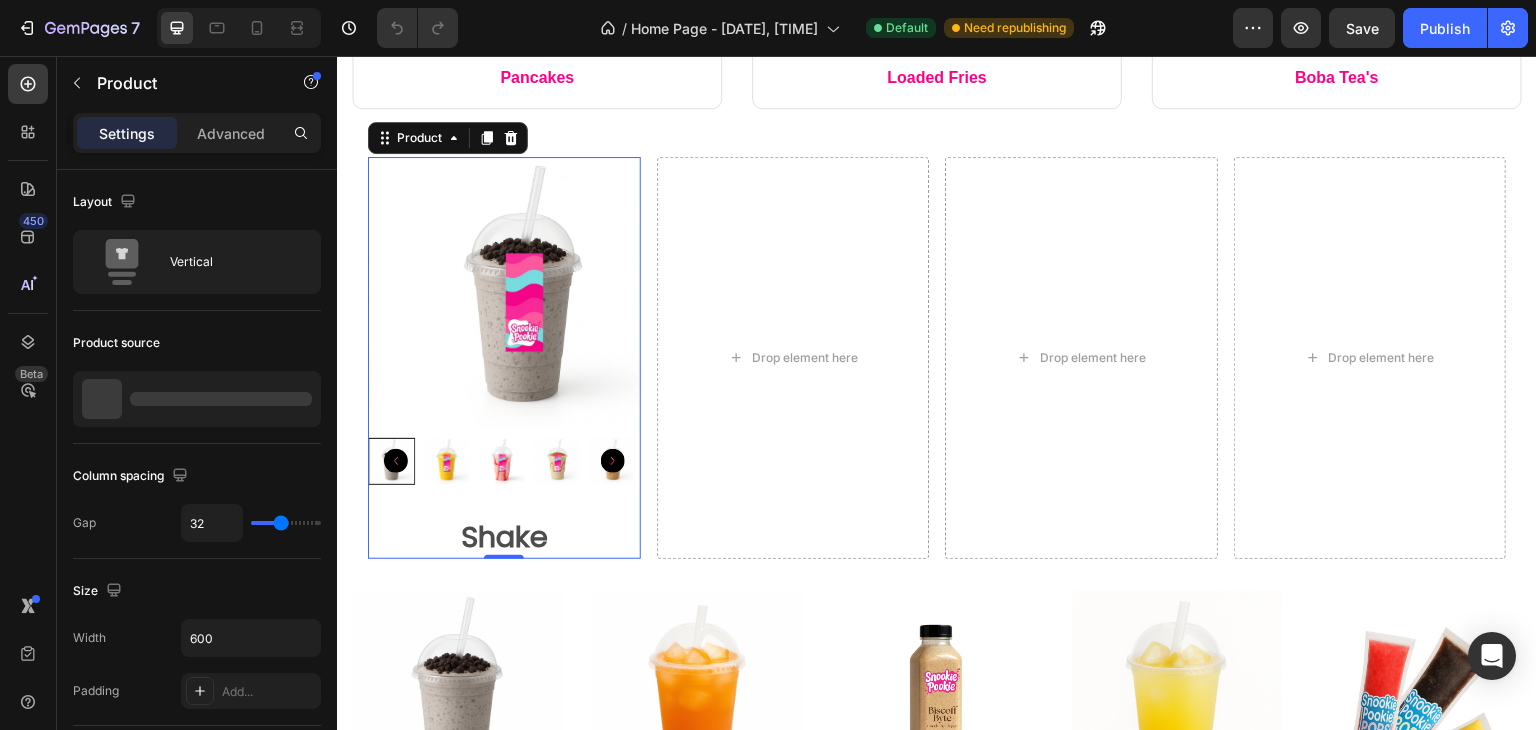 click on "Product Images Shake Product Title Product   0" at bounding box center [504, 358] 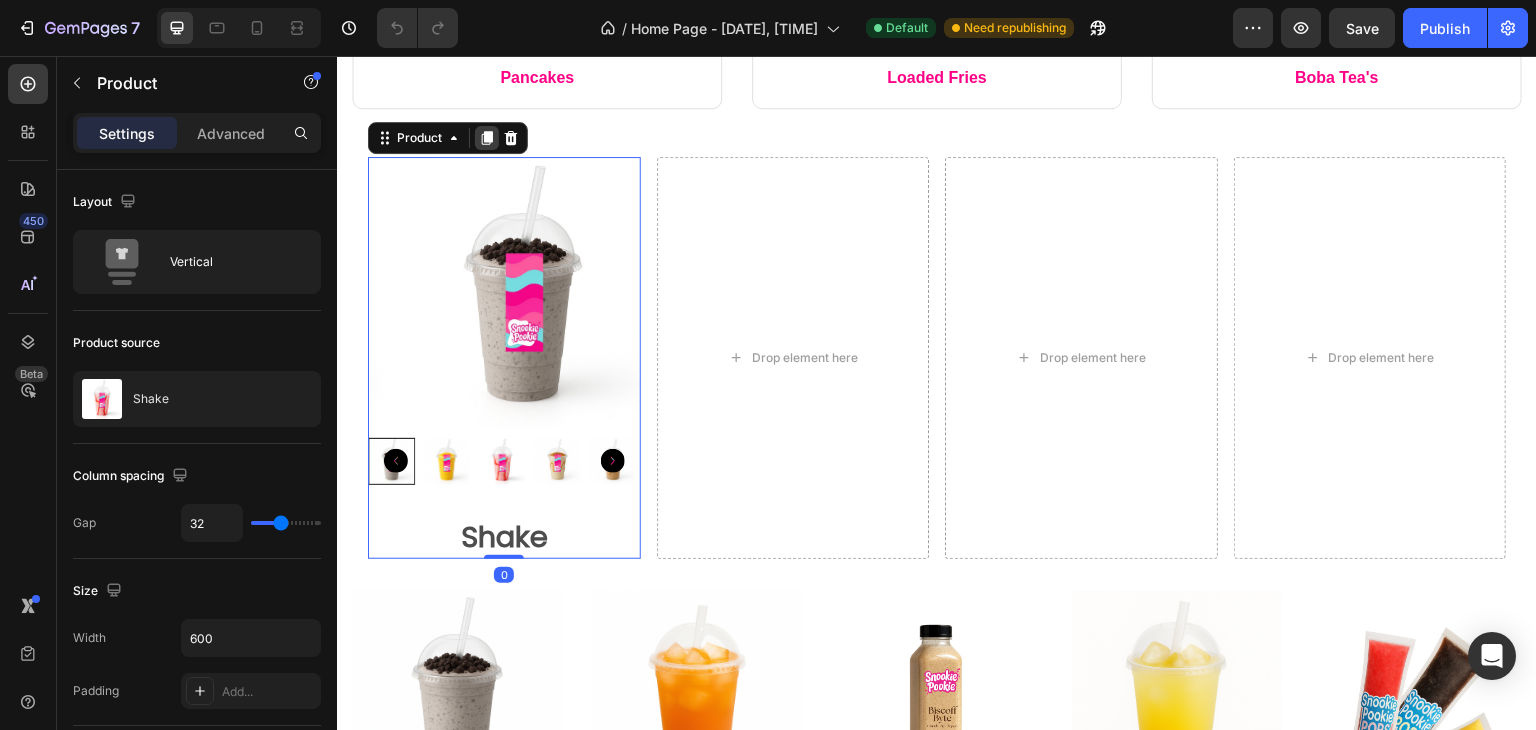 click 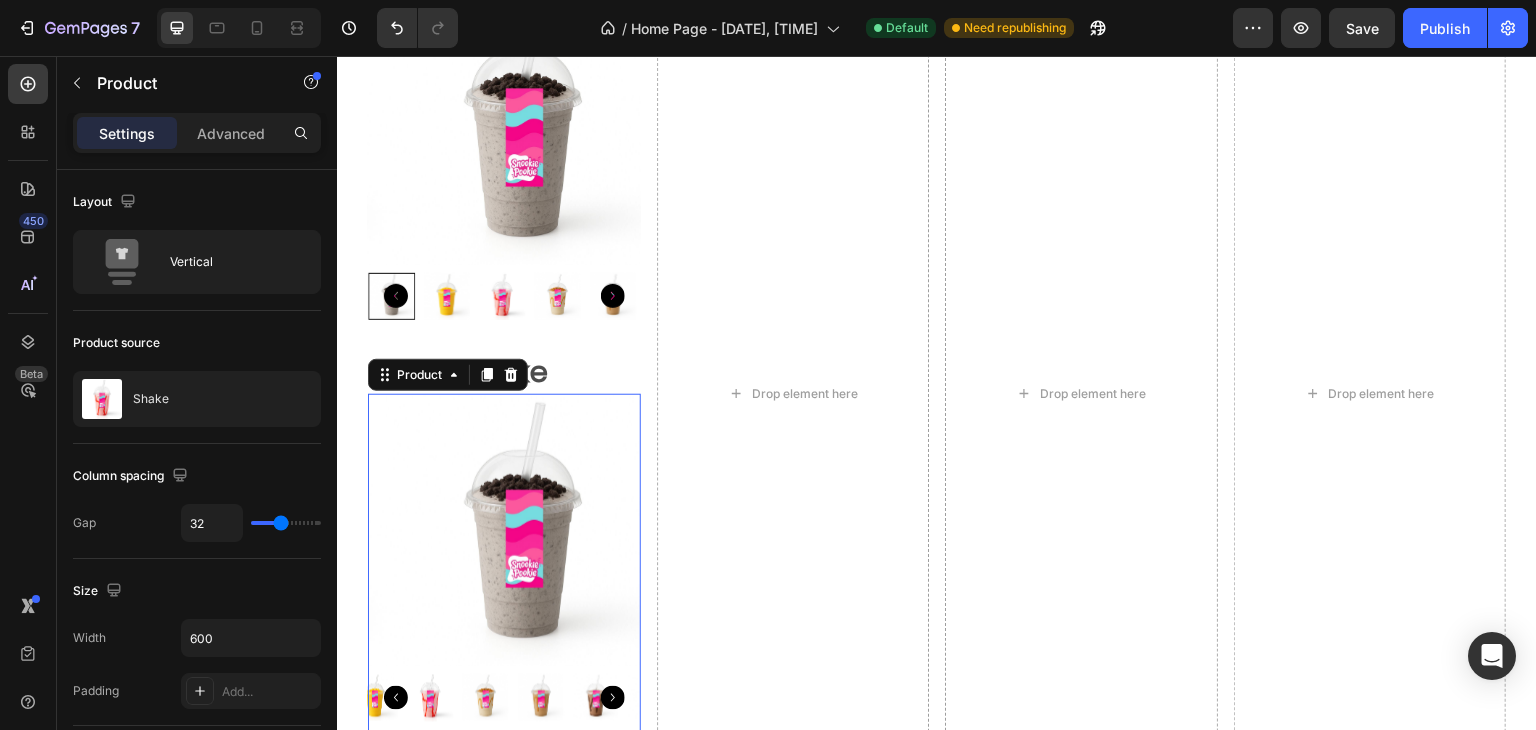 scroll, scrollTop: 1455, scrollLeft: 0, axis: vertical 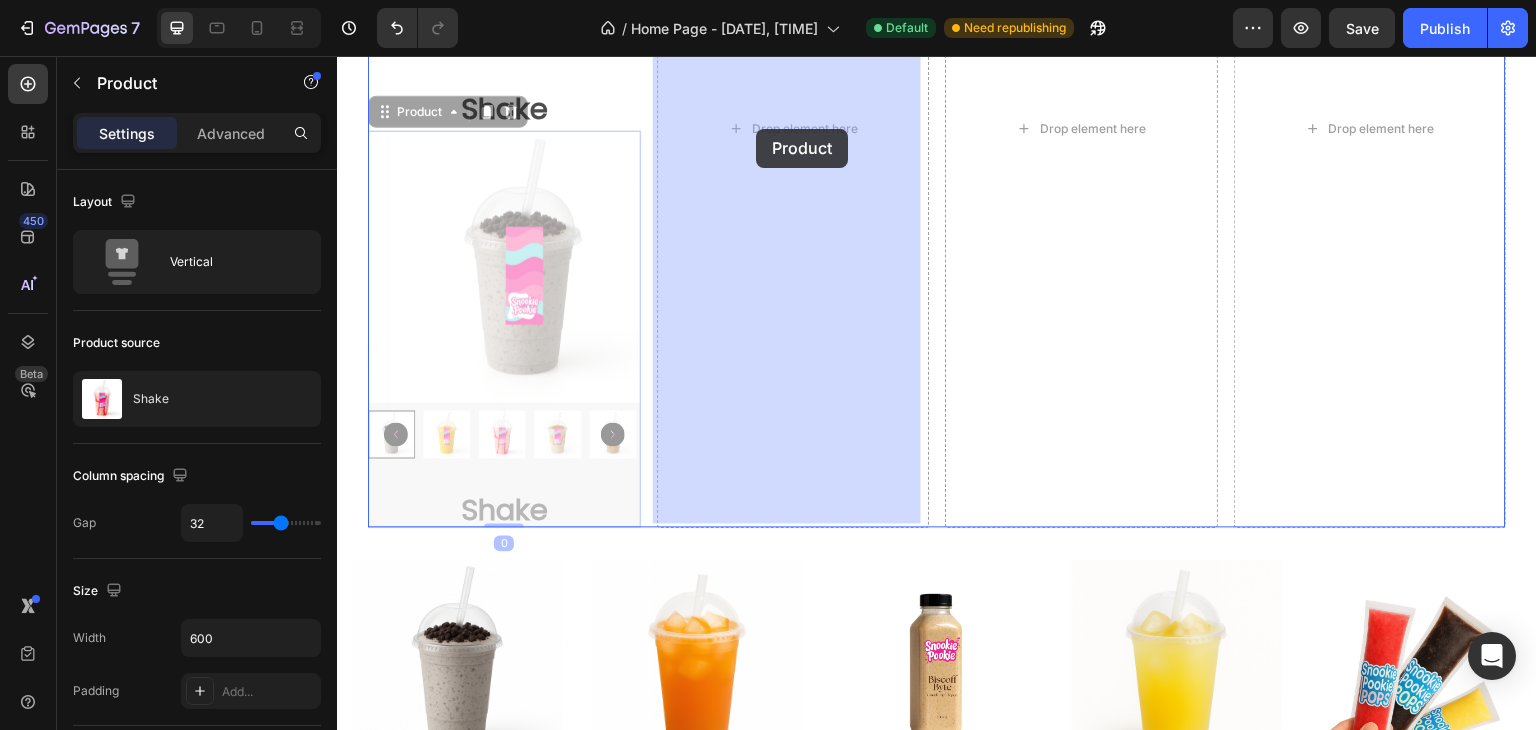 drag, startPoint x: 424, startPoint y: 111, endPoint x: 756, endPoint y: 129, distance: 332.48758 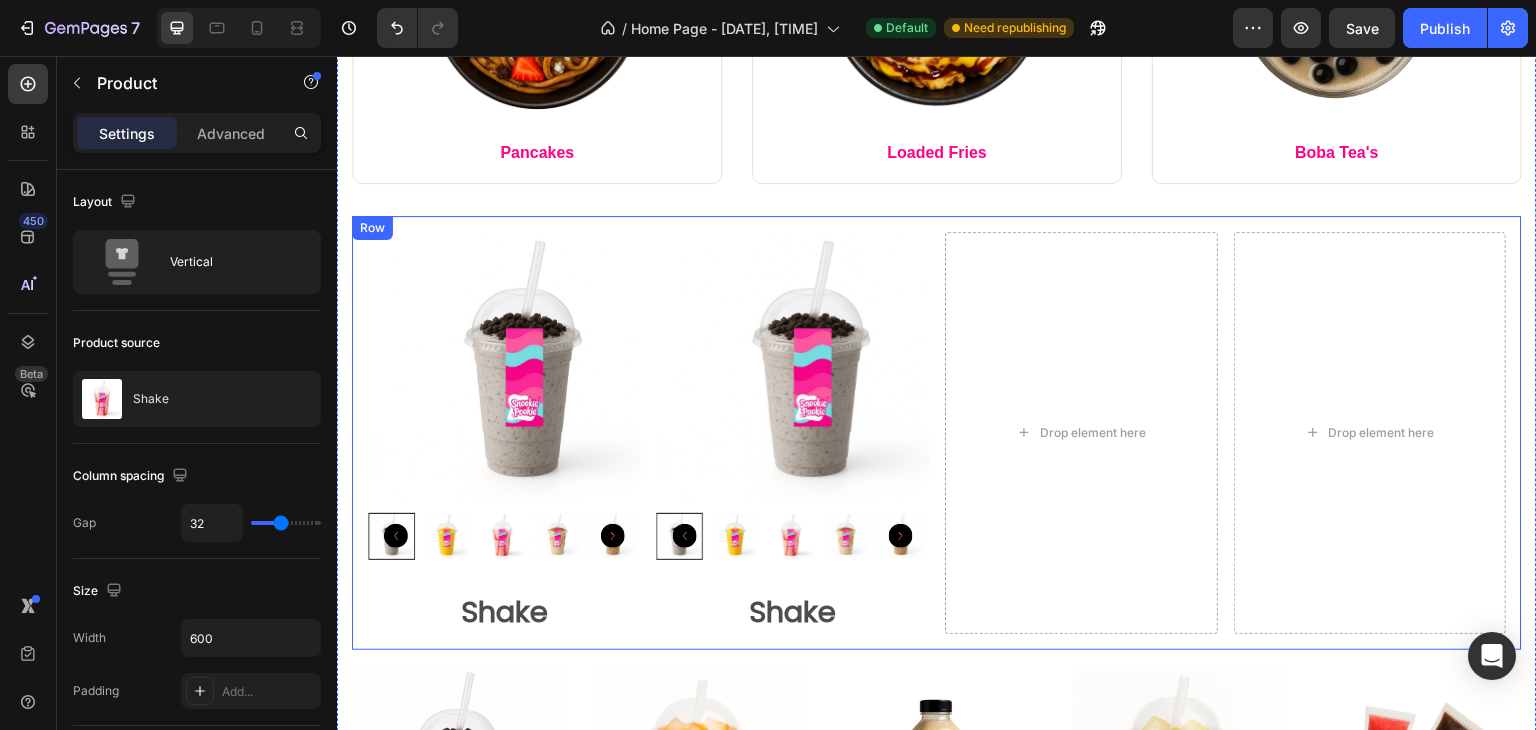 scroll, scrollTop: 946, scrollLeft: 0, axis: vertical 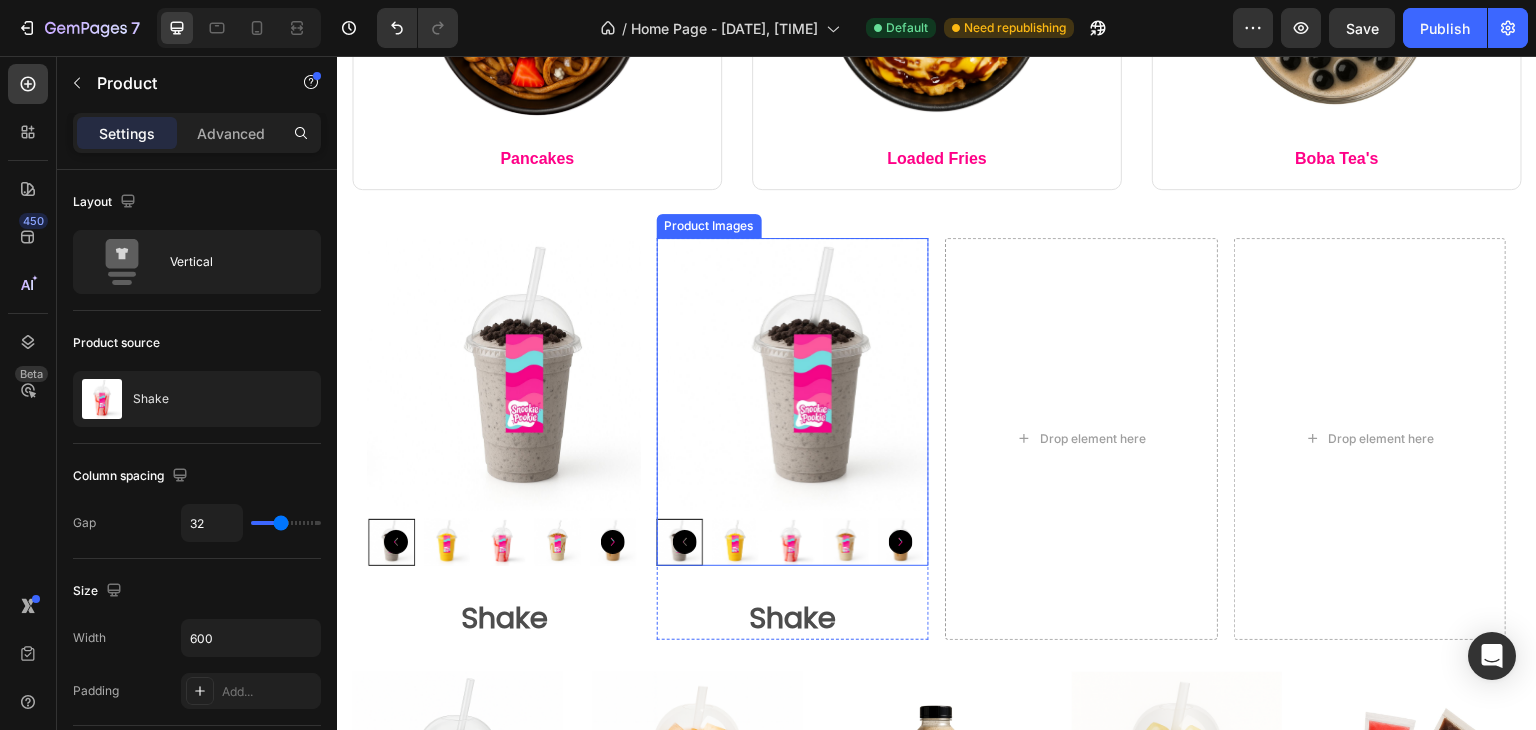 click on "Product Images" at bounding box center [709, 226] 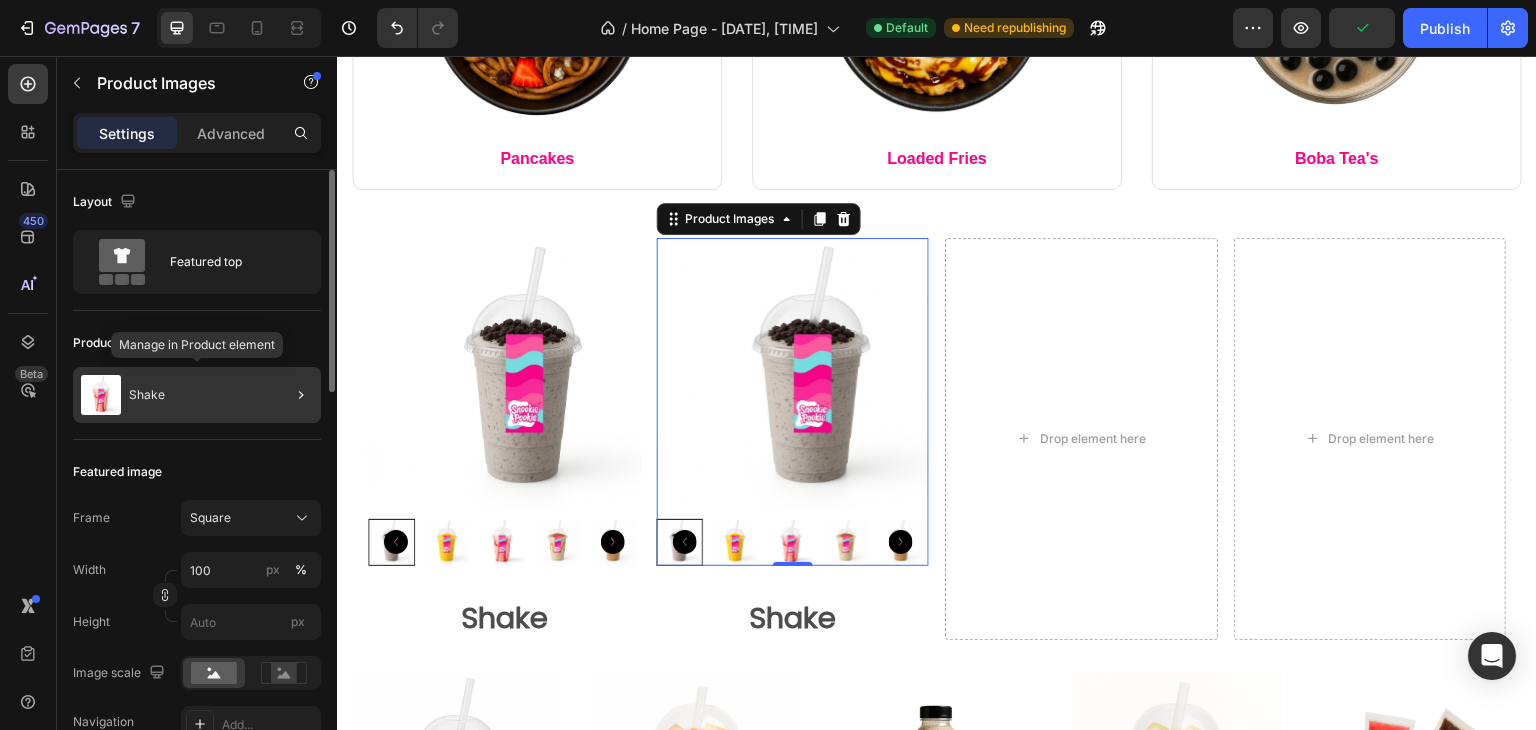 click on "Shake" 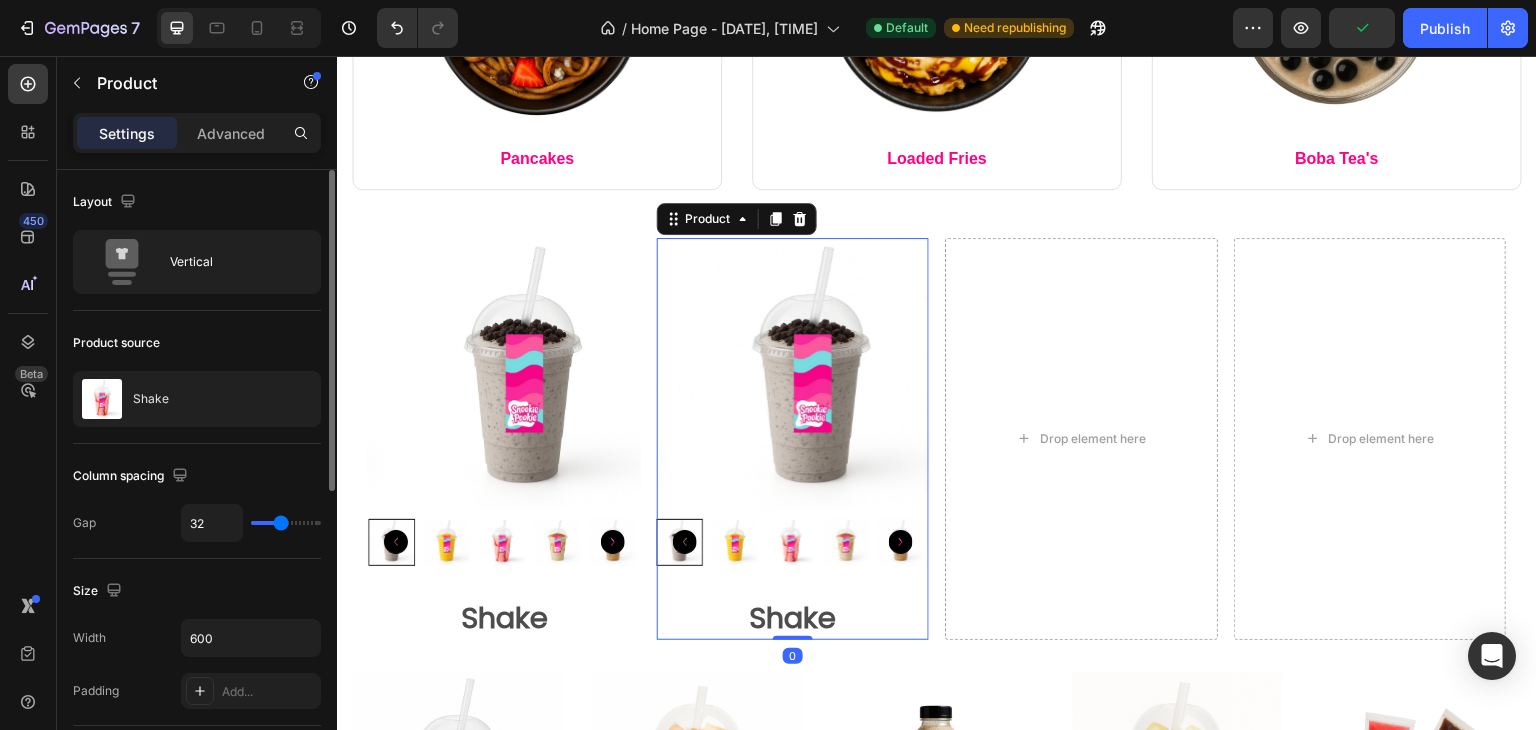 click on "Shake" 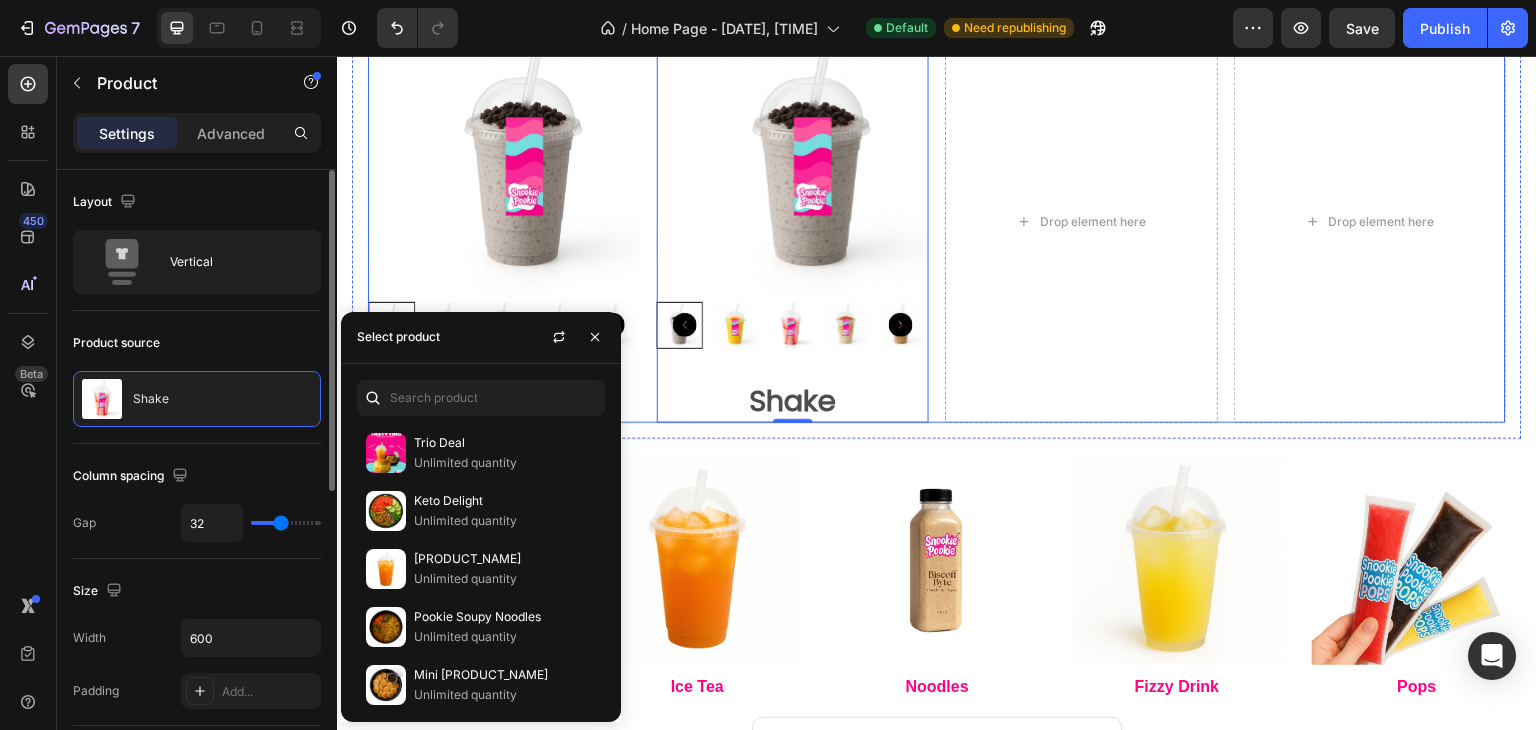 scroll, scrollTop: 1158, scrollLeft: 0, axis: vertical 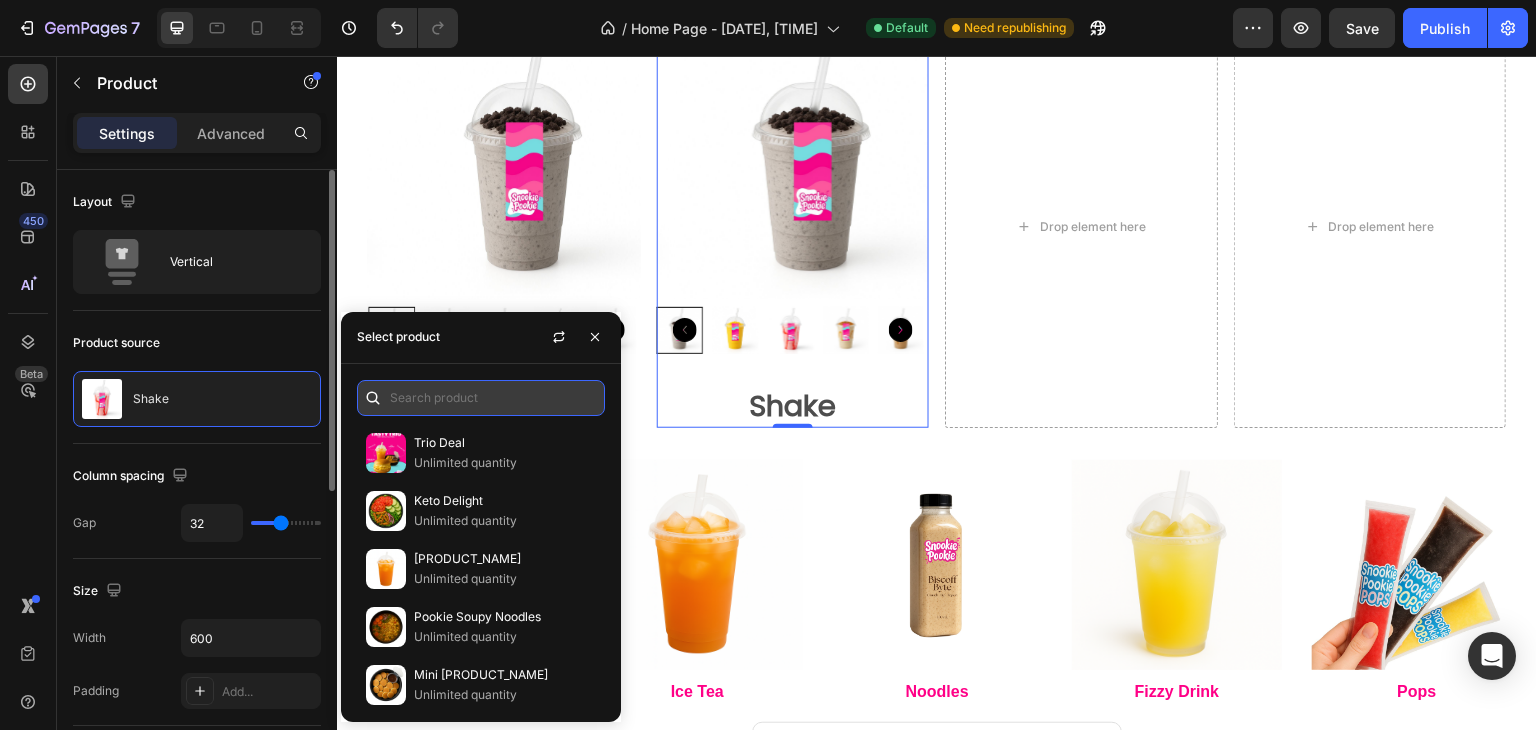 click at bounding box center [481, 398] 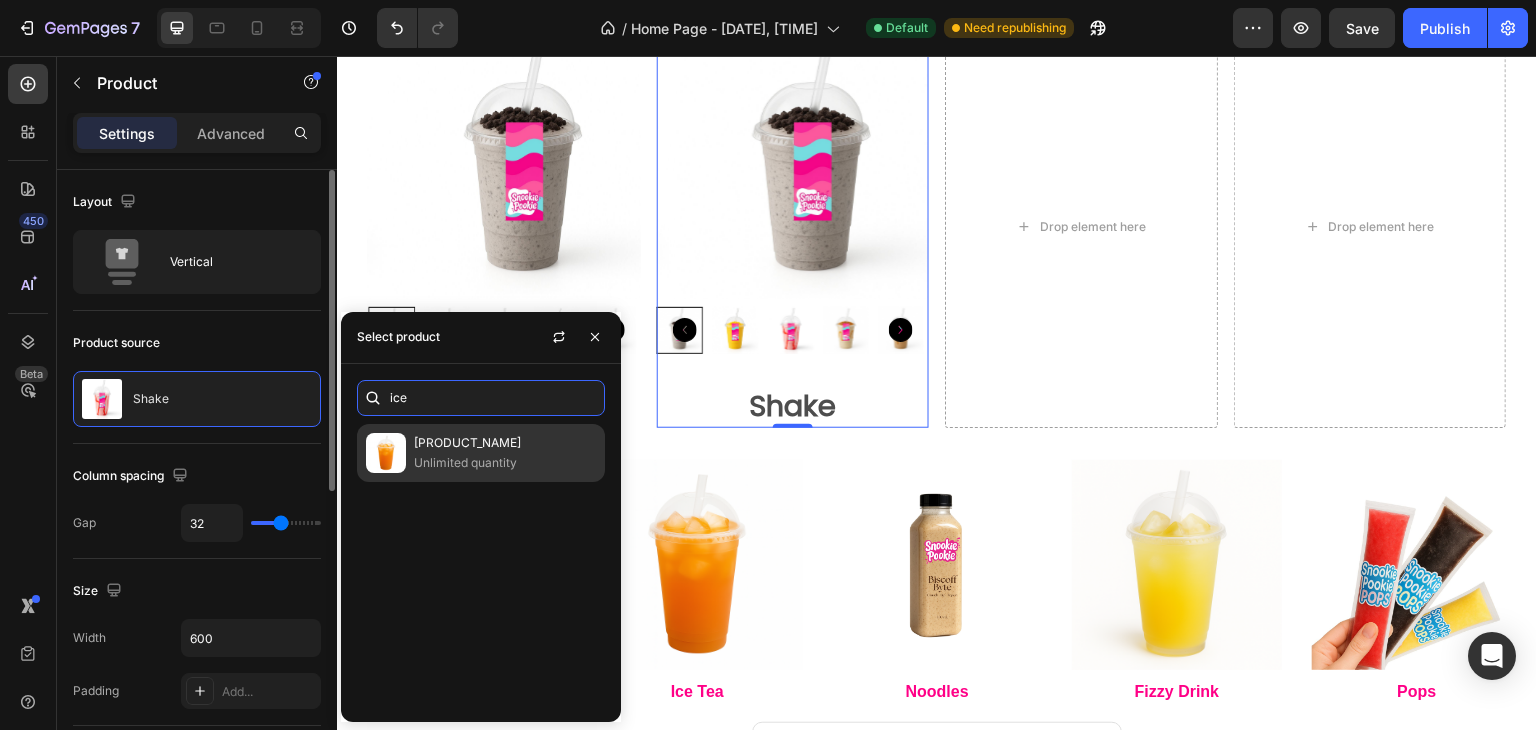 type on "ice" 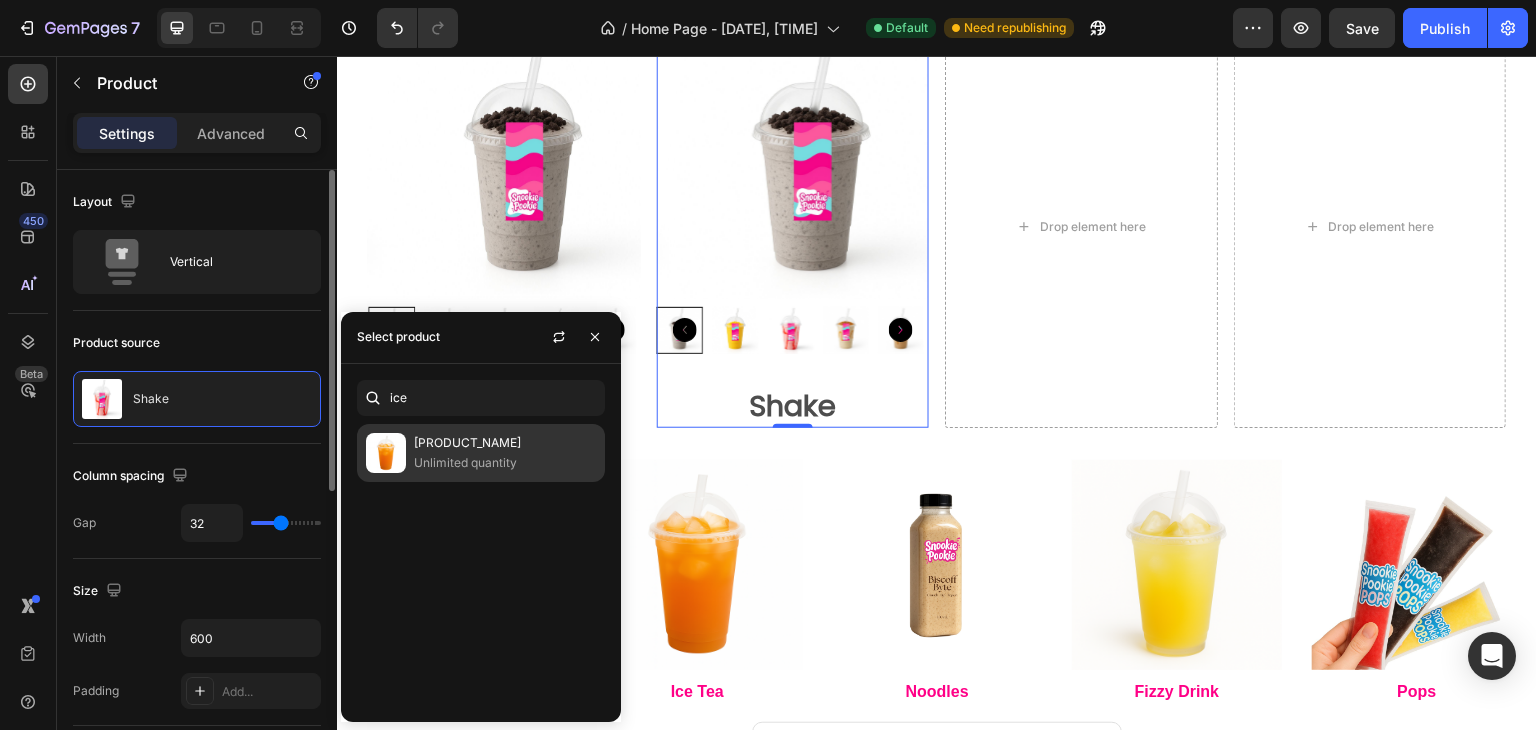 click on "[PRODUCT_NAME]" at bounding box center [505, 443] 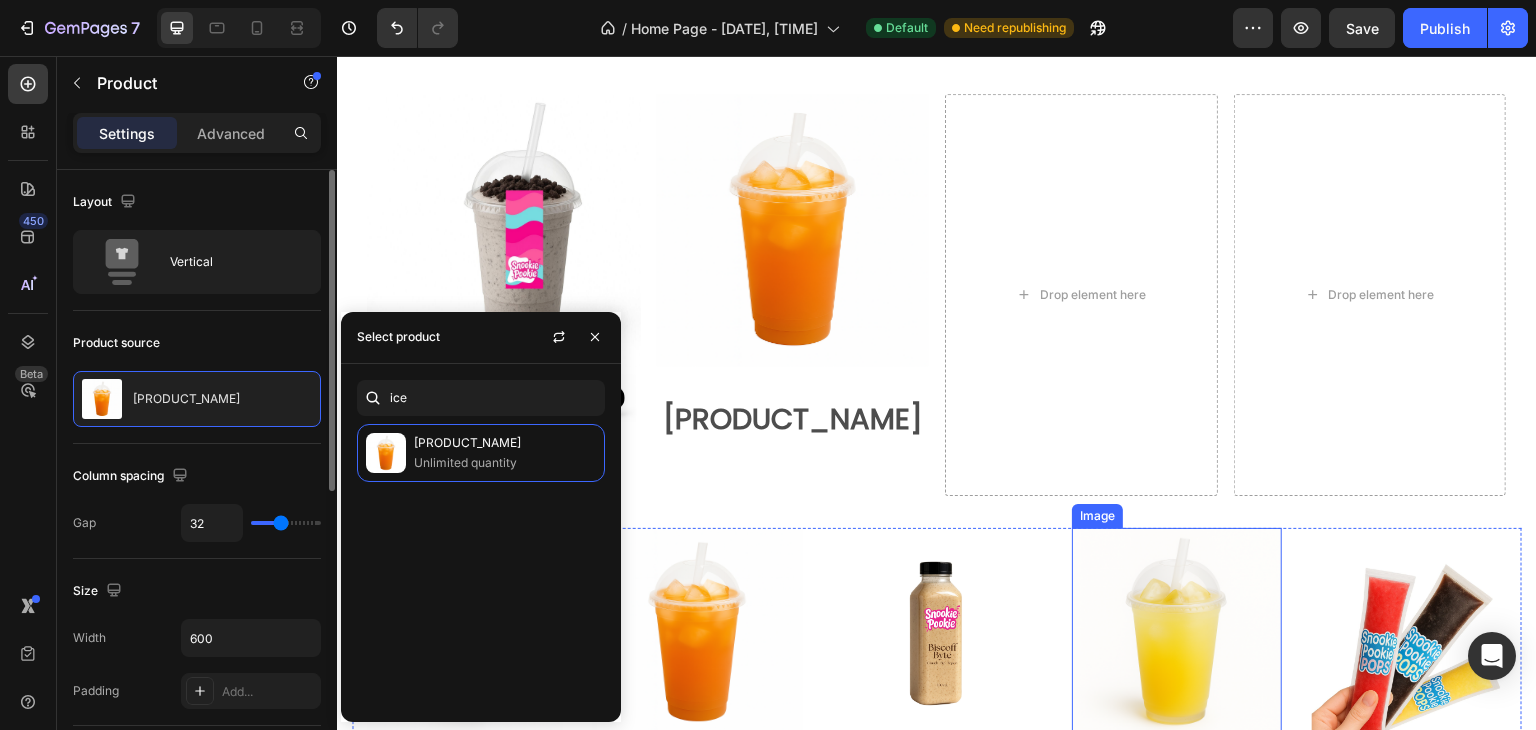 scroll, scrollTop: 1088, scrollLeft: 0, axis: vertical 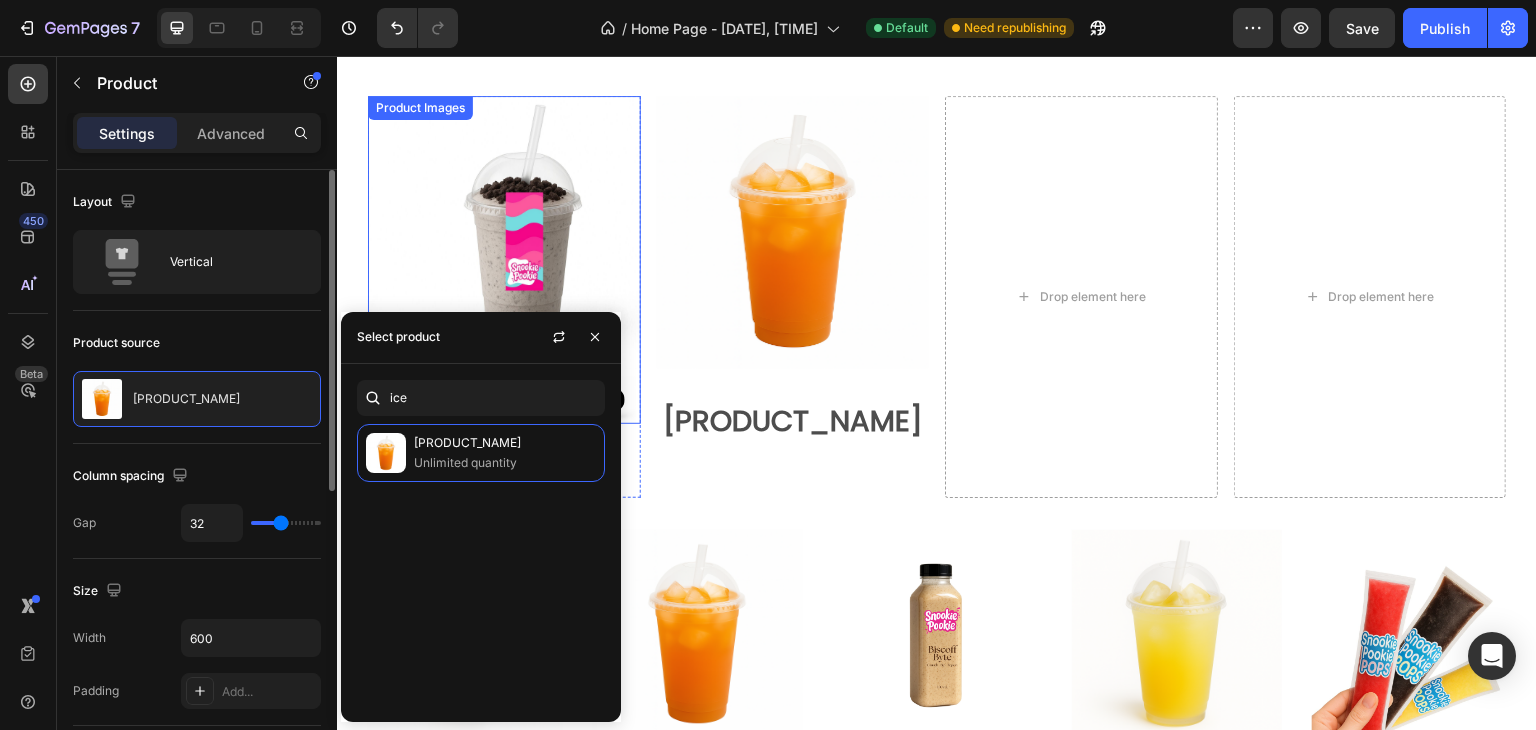 click on "Product Images" at bounding box center [420, 108] 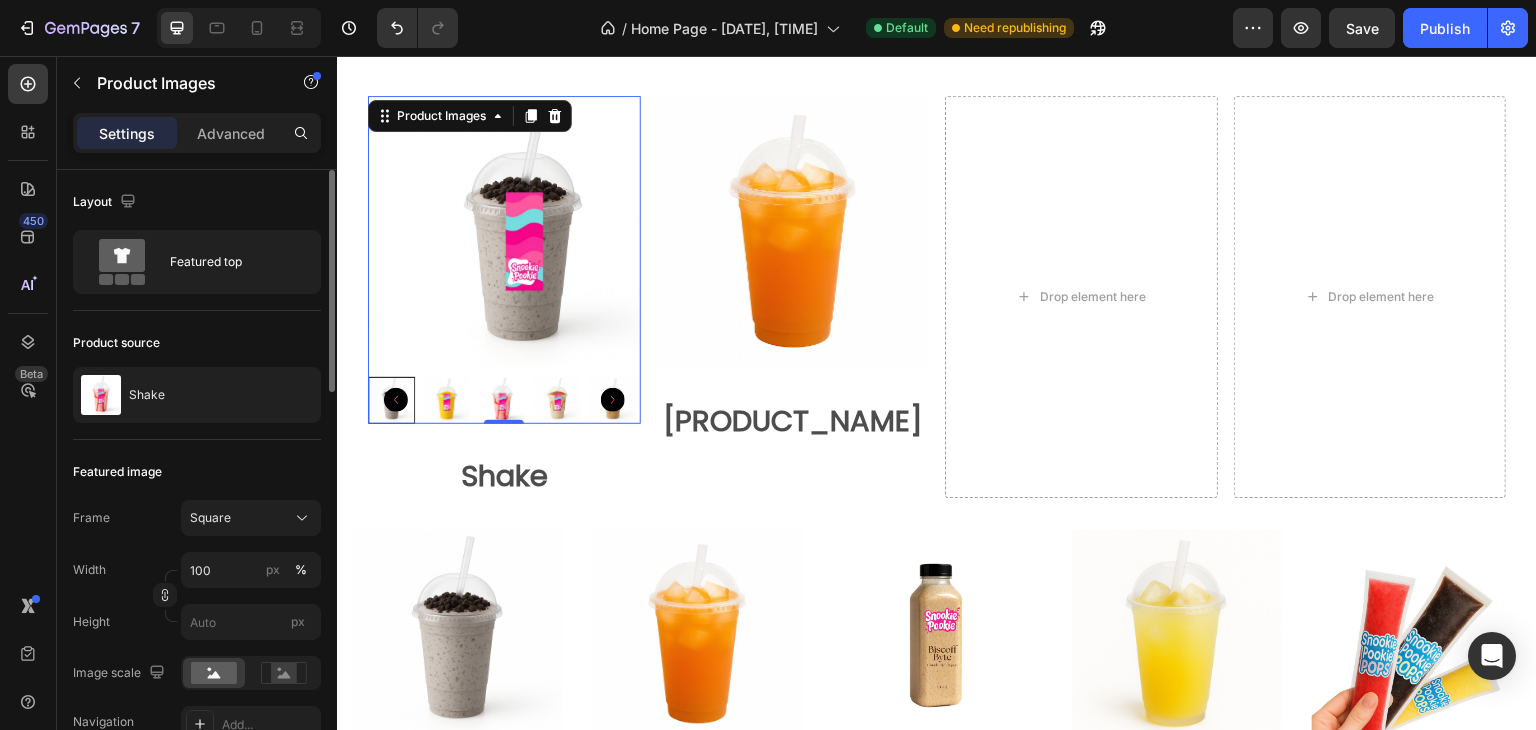 scroll, scrollTop: 2, scrollLeft: 0, axis: vertical 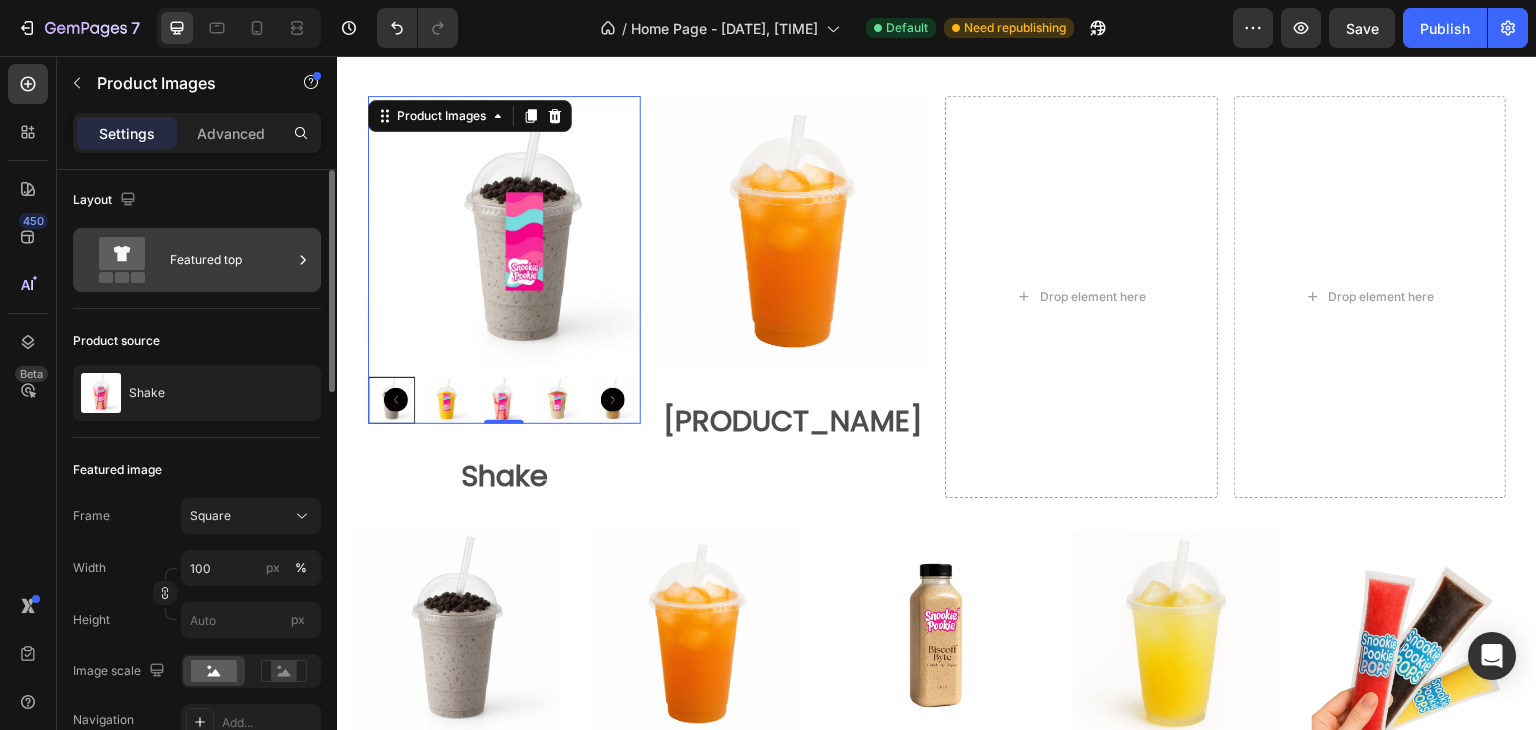 click on "Featured top" at bounding box center [231, 260] 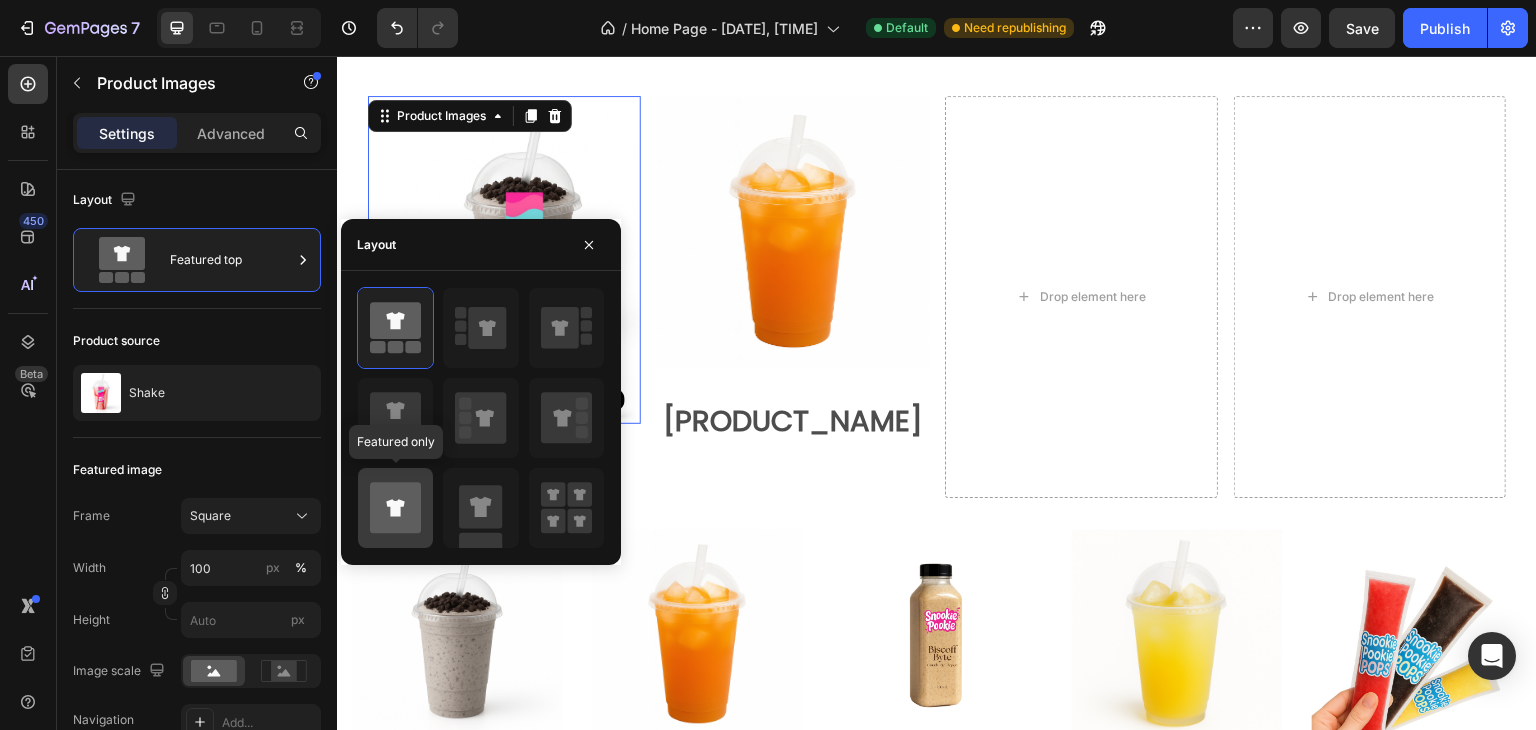 click 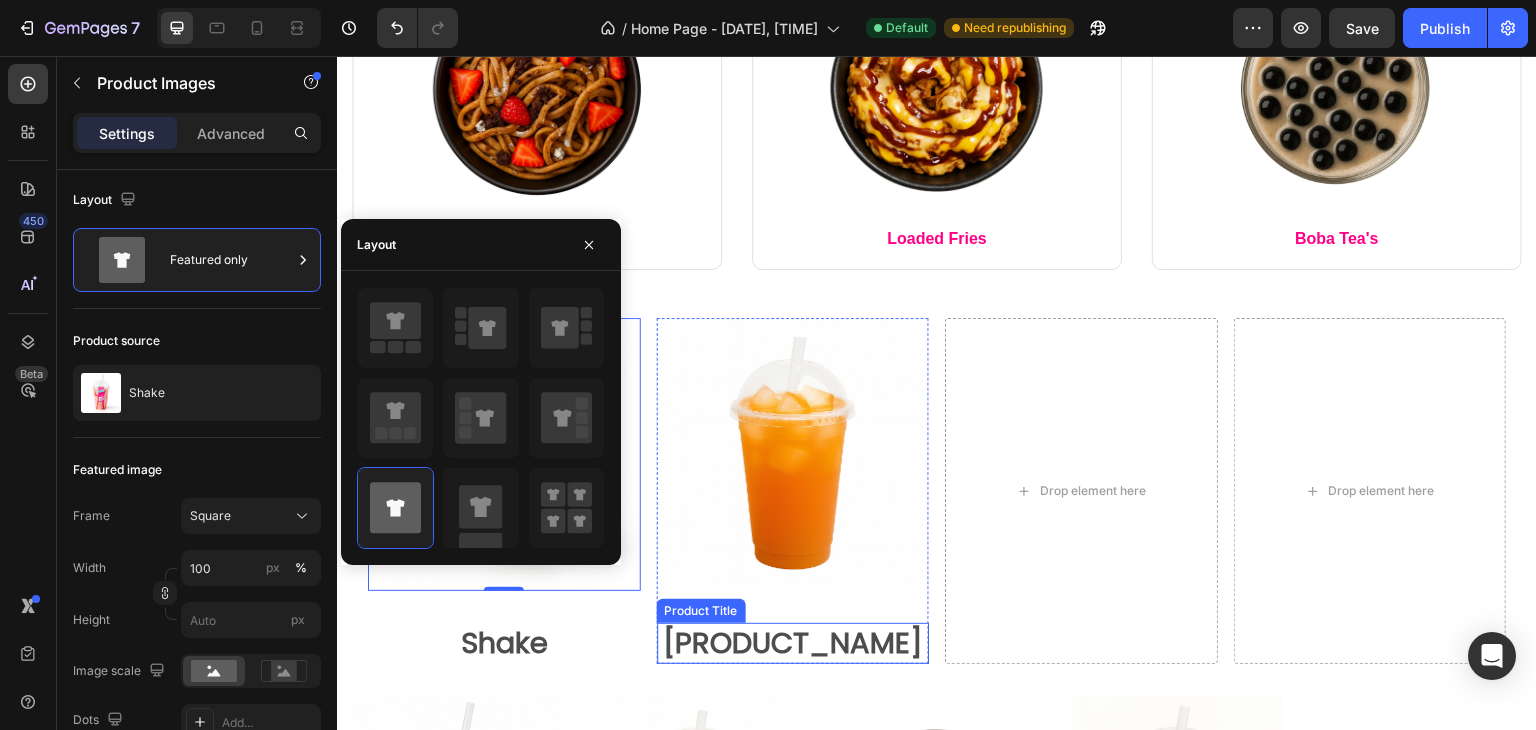 scroll, scrollTop: 868, scrollLeft: 0, axis: vertical 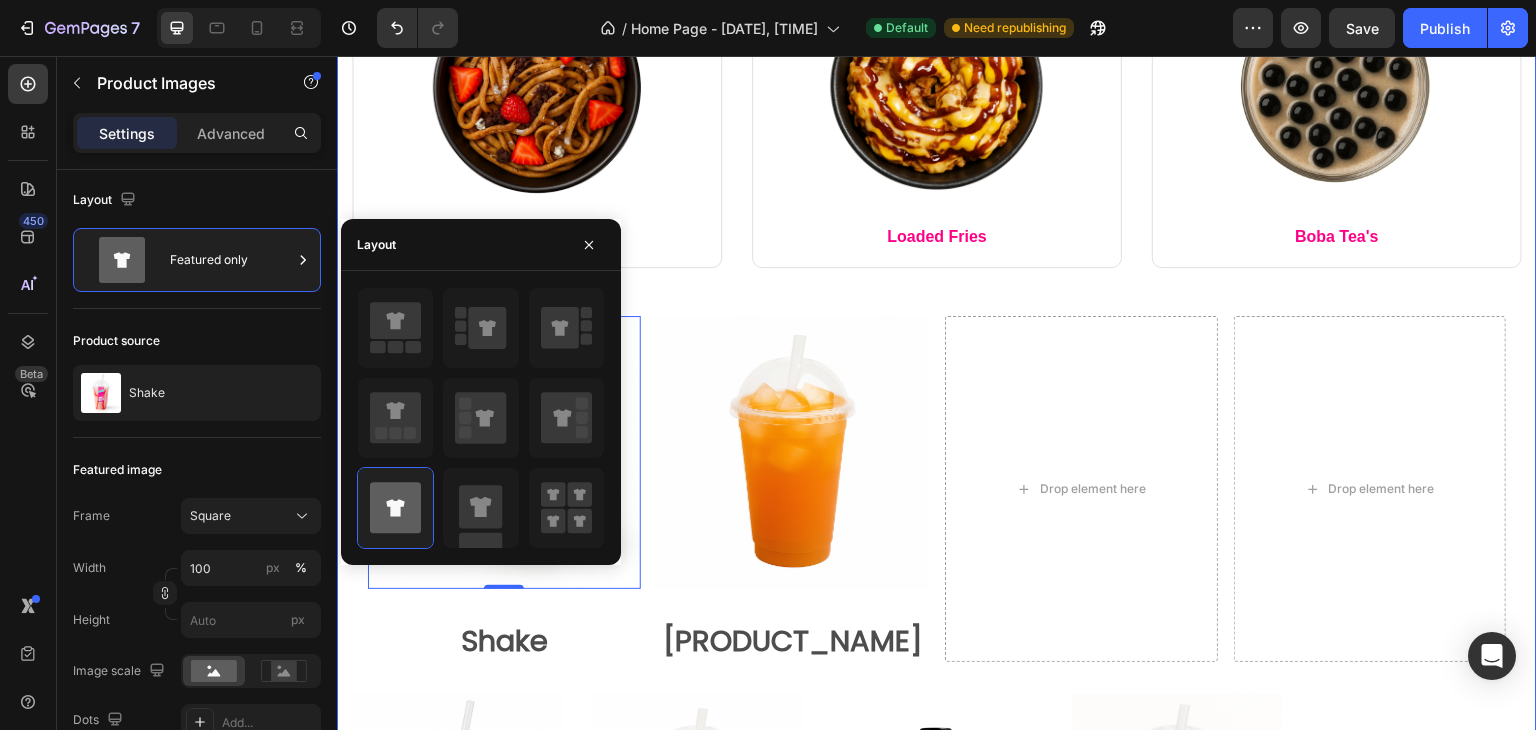 click on "Image Pancakes Text block Row Image Loaded Fries Text block Row Image [PRODUCT_NAME]'s Text block Row Row Row Product Images   0 Shake Product Title Product Product Images [PRODUCT_NAME] Product Title Product
Drop element here
Drop element here Row Row Image Shakes Text block Image [PRODUCT_NAME] Text block Image Noodles Text block Image Fizzy Drink Text block Image Pops Text block Row Image Keto Delight Text block Row Image Trio Deal Text block Row Row Image Noodles Text block Row Row                Title Line Row" at bounding box center [937, 661] 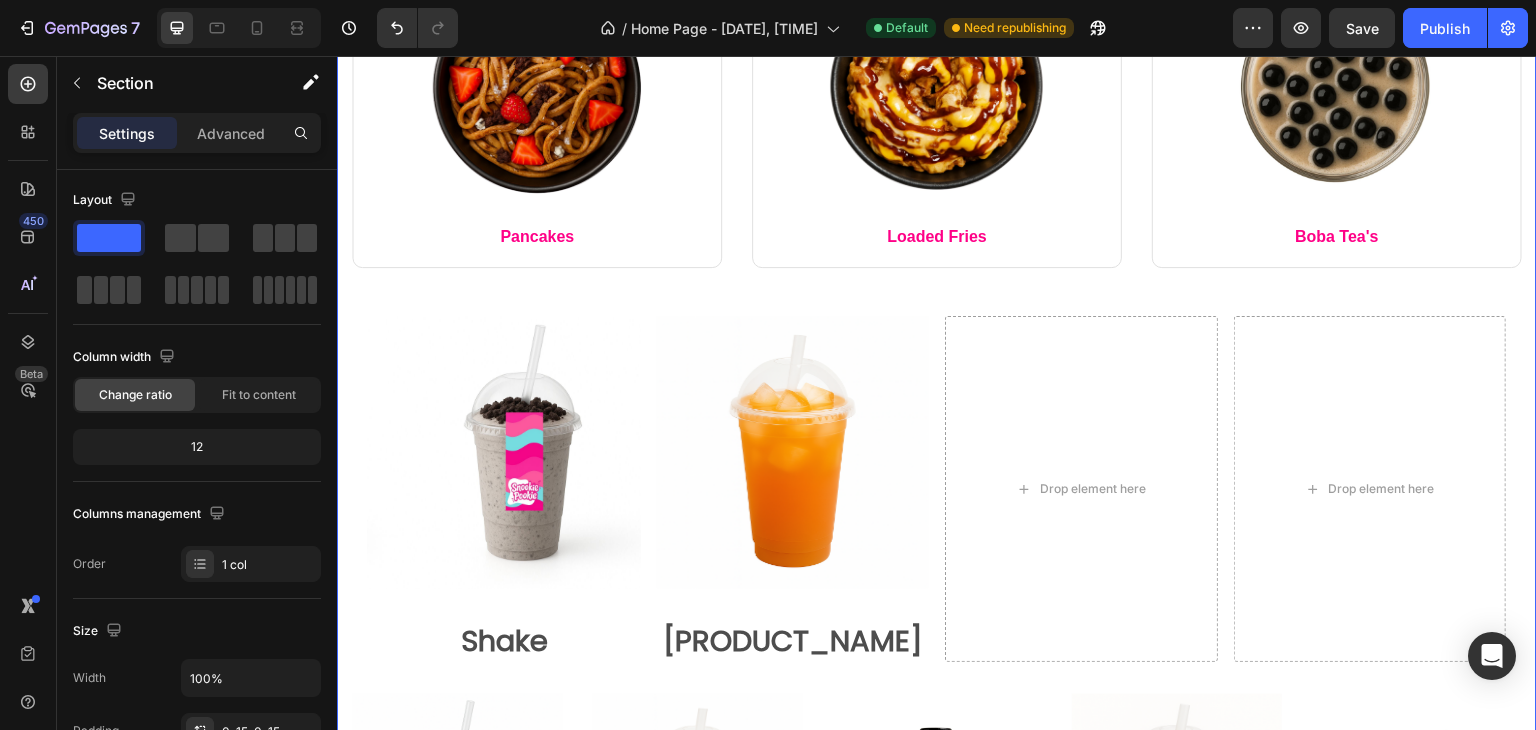 scroll, scrollTop: 0, scrollLeft: 0, axis: both 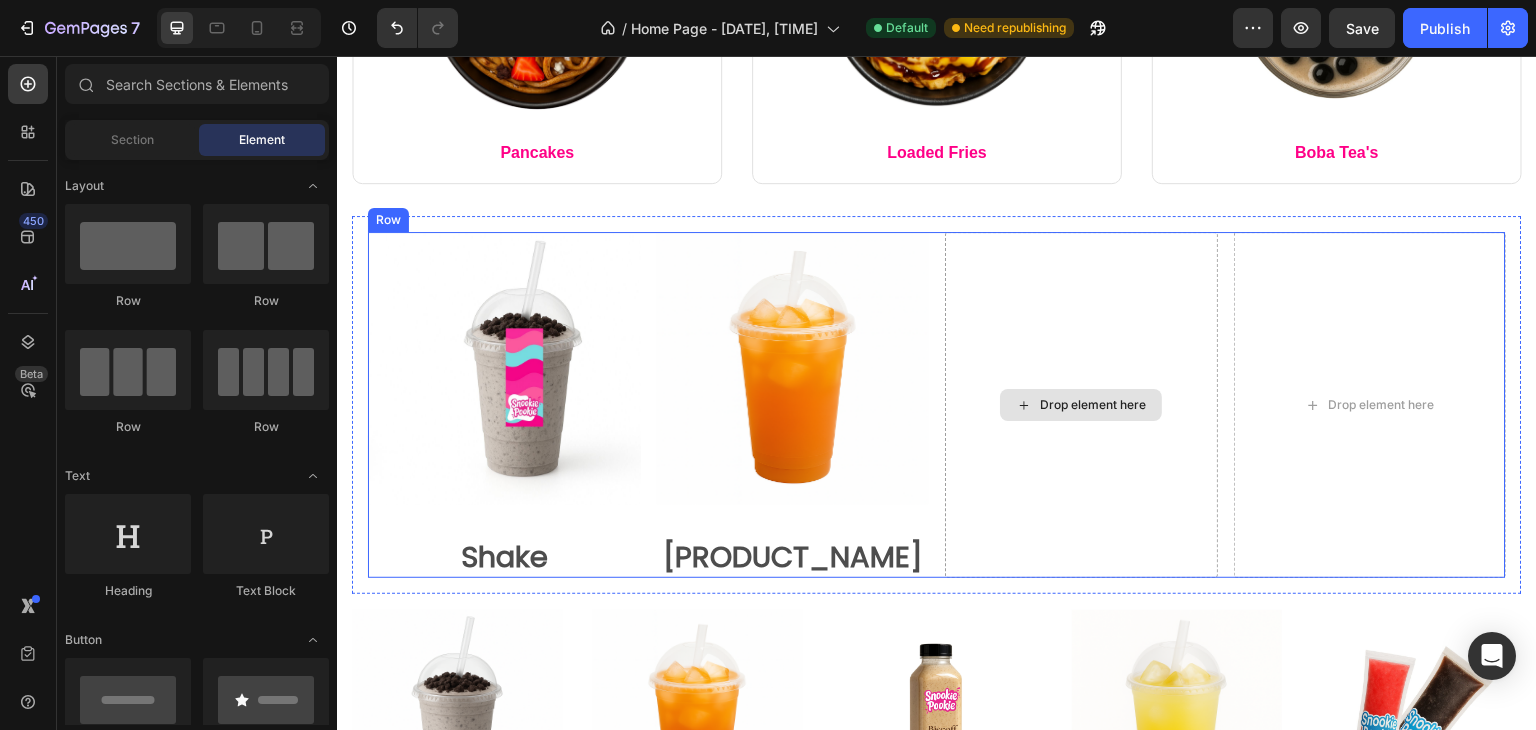 click on "Drop element here" at bounding box center [1081, 405] 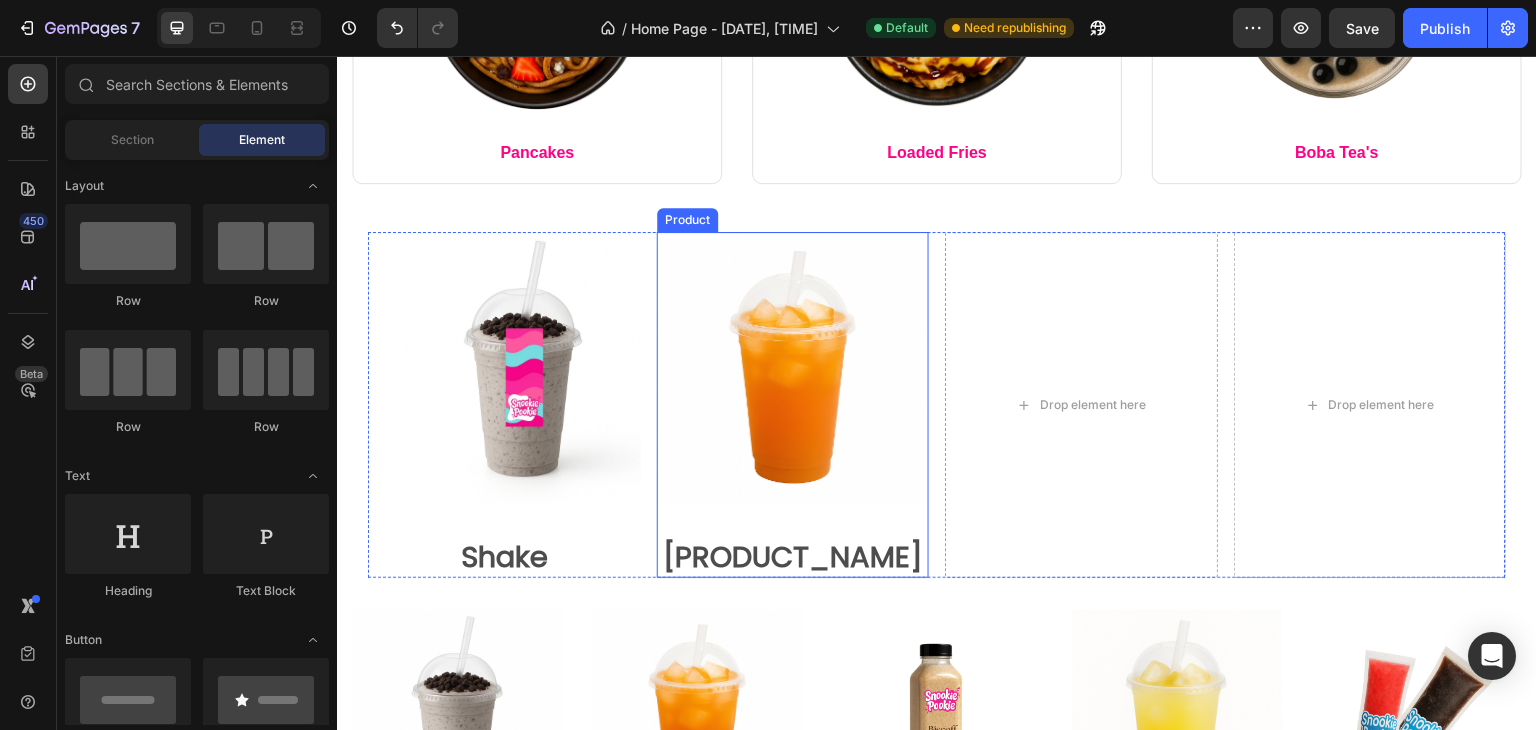 click on "Product Images [PRODUCT_NAME] Product Title Product" at bounding box center (793, 405) 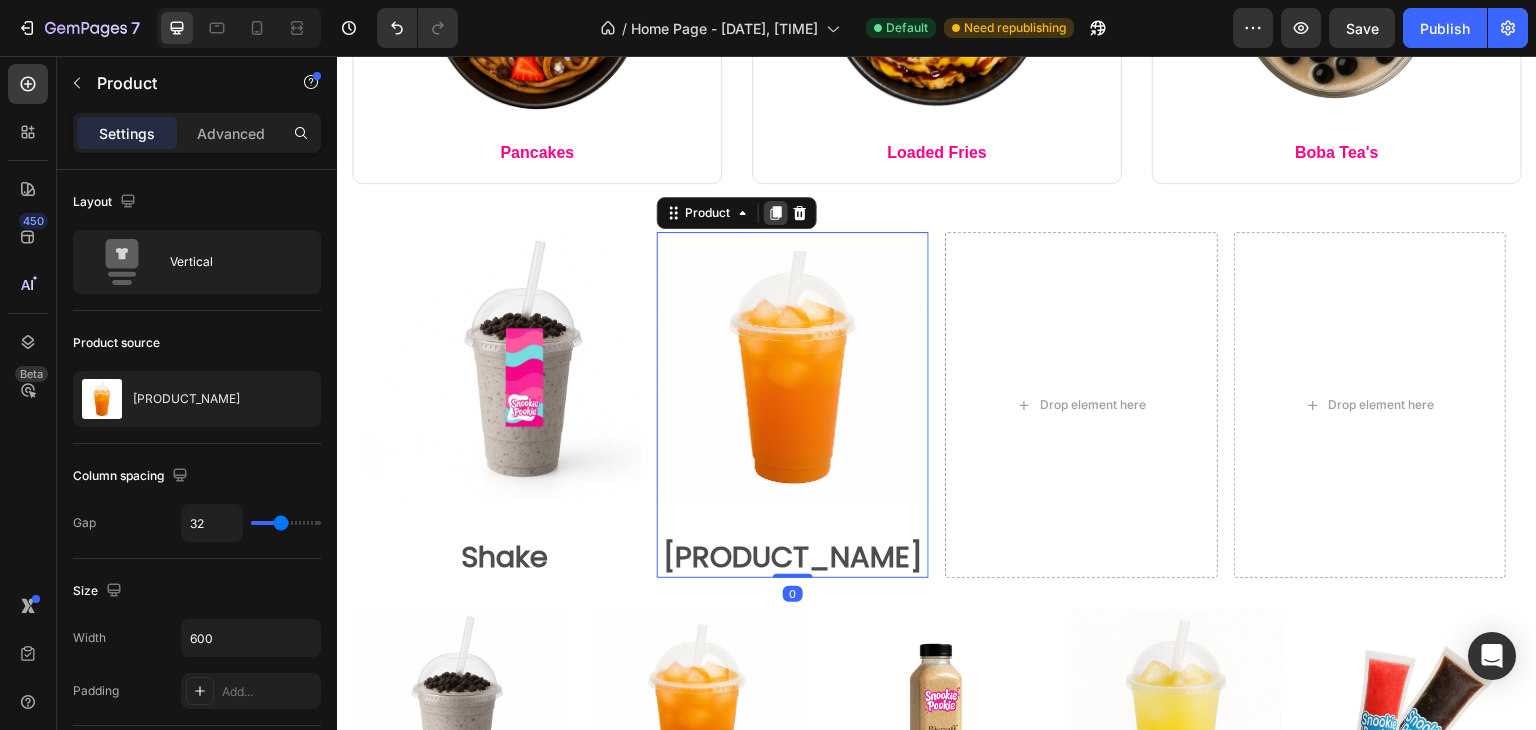 click 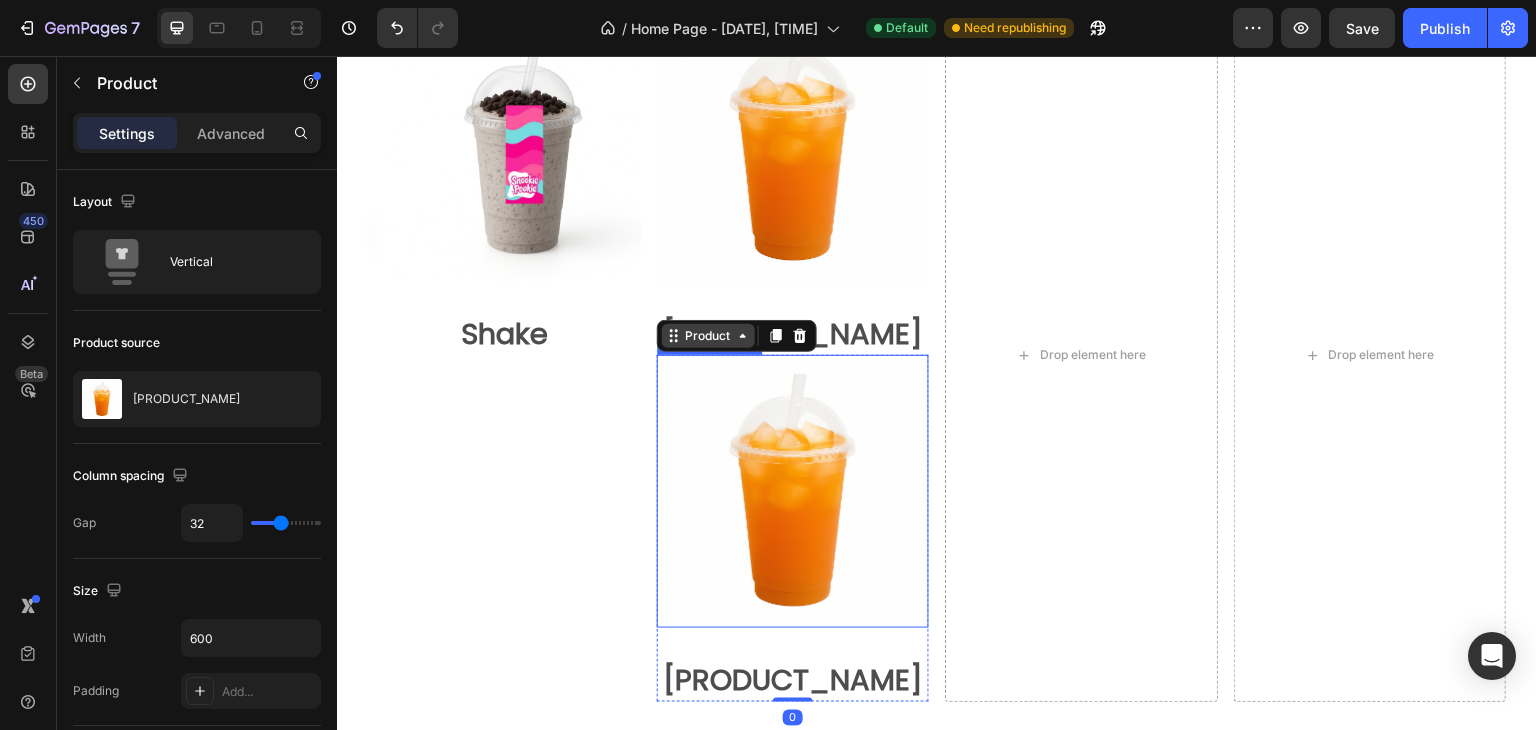scroll, scrollTop: 1178, scrollLeft: 0, axis: vertical 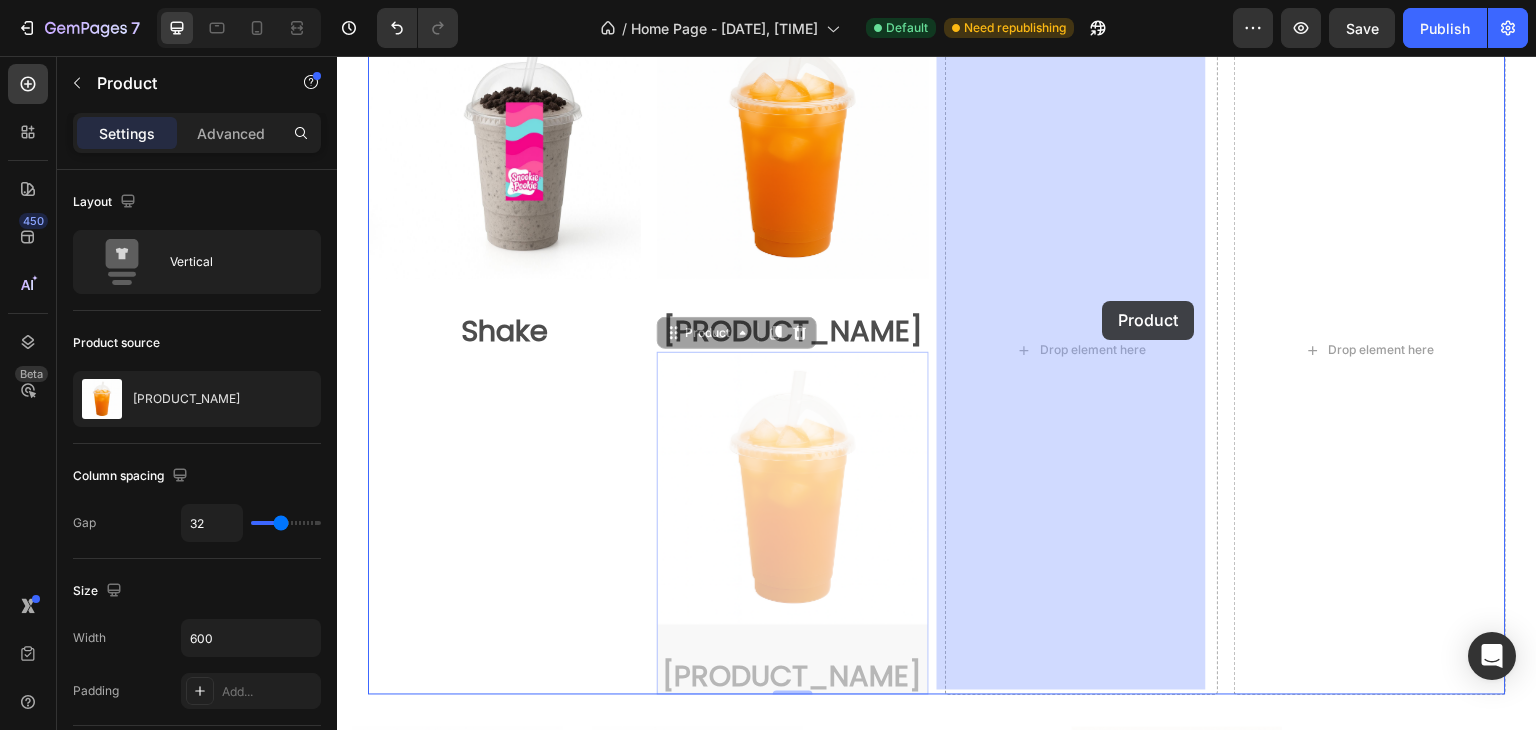 drag, startPoint x: 672, startPoint y: 334, endPoint x: 1103, endPoint y: 301, distance: 432.2615 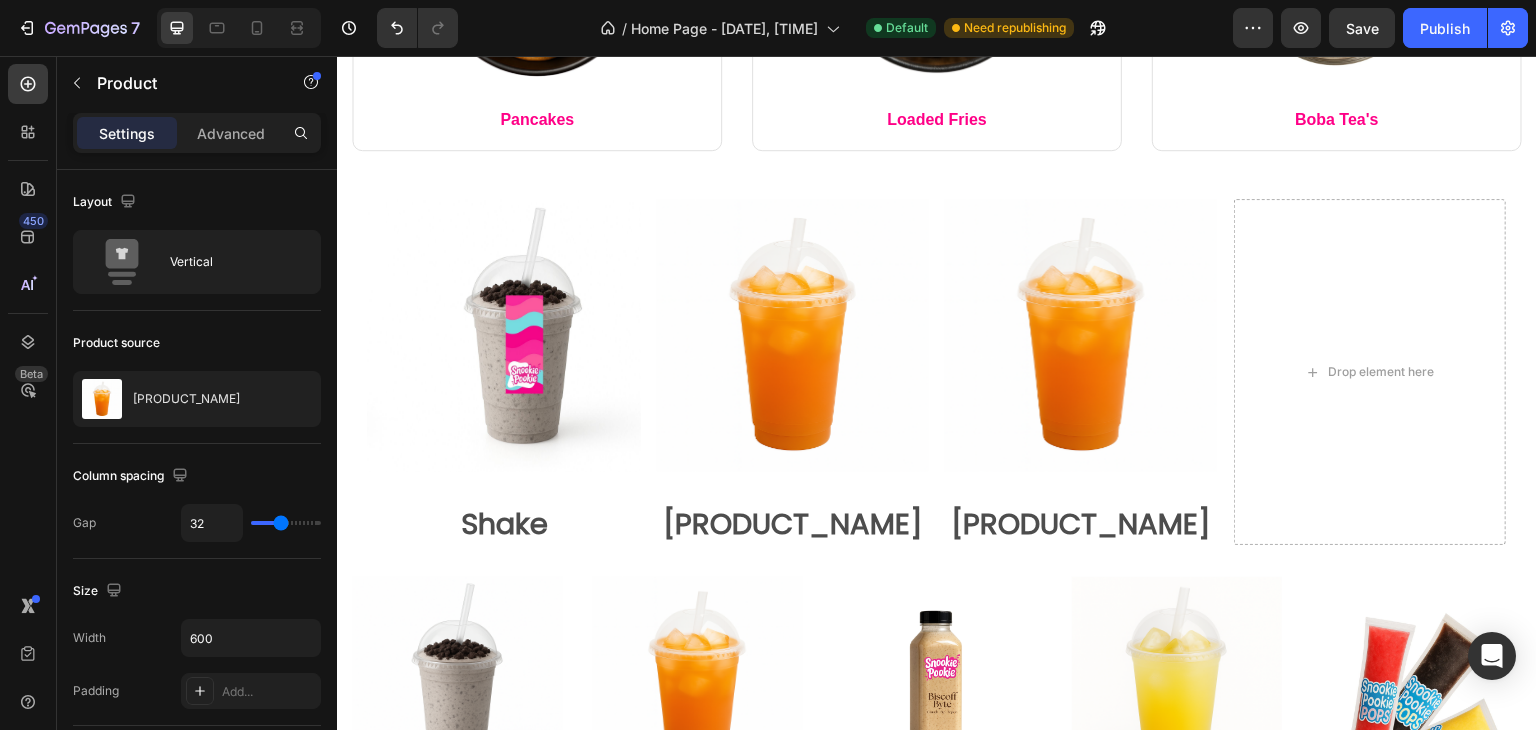 scroll, scrollTop: 986, scrollLeft: 0, axis: vertical 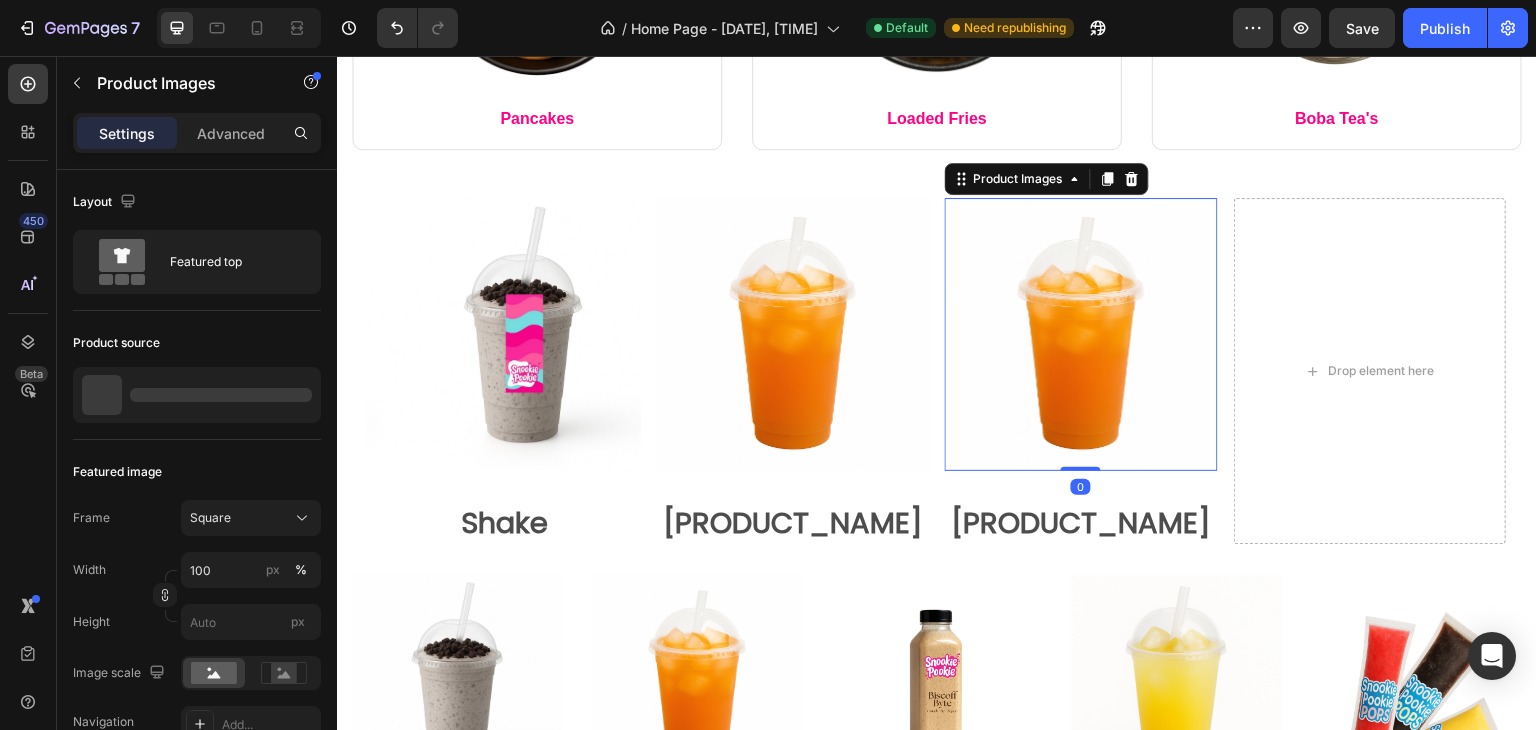 click at bounding box center (1081, 334) 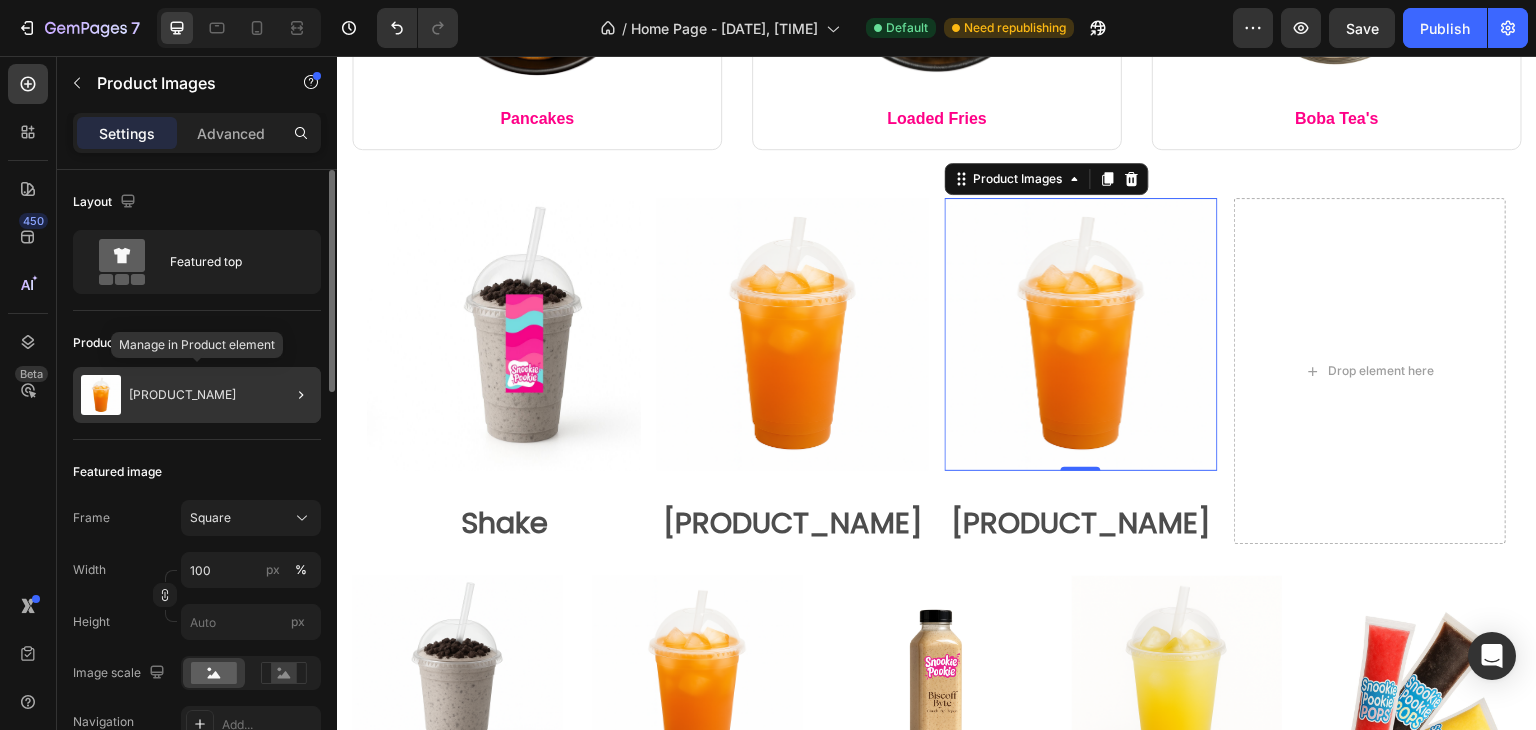 click on "[PRODUCT_NAME]" 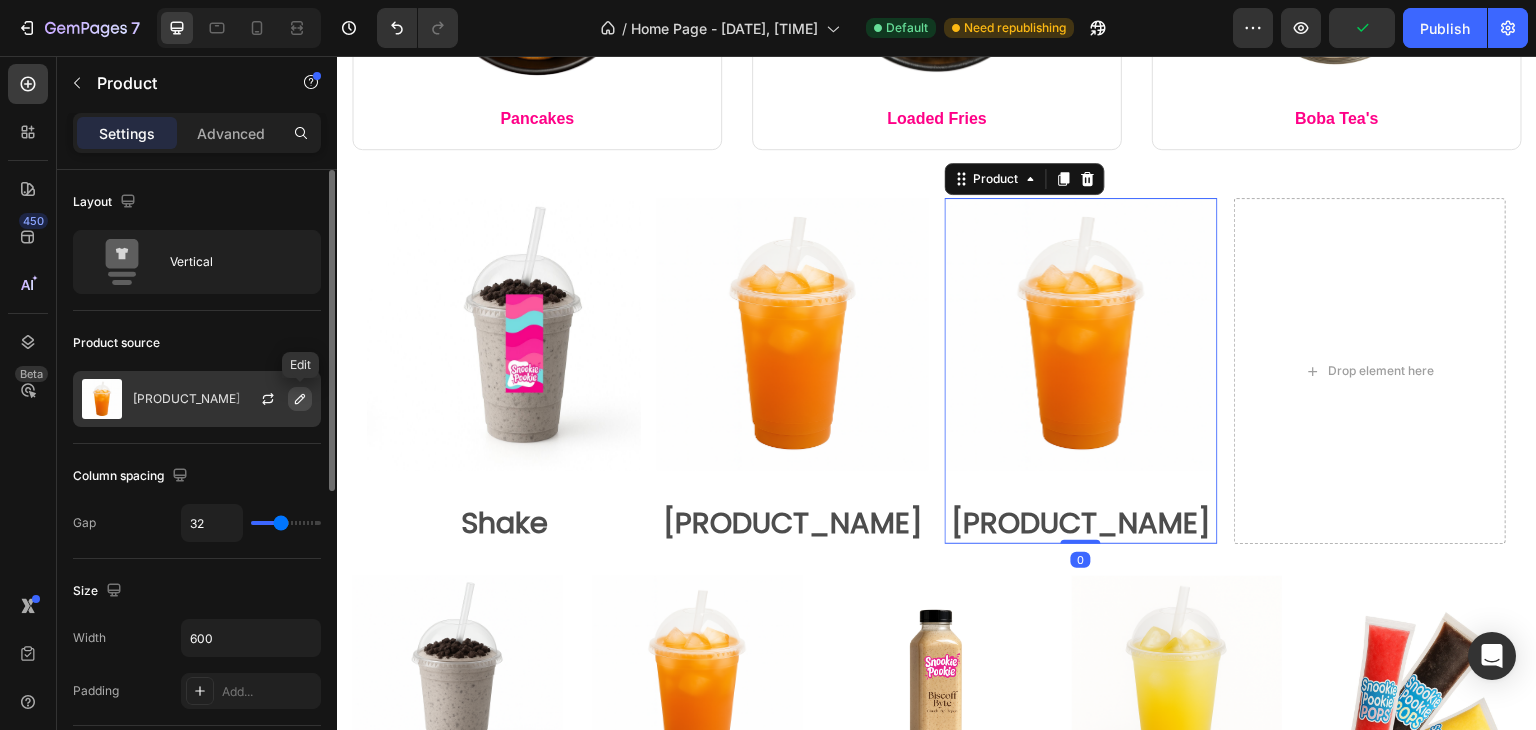click 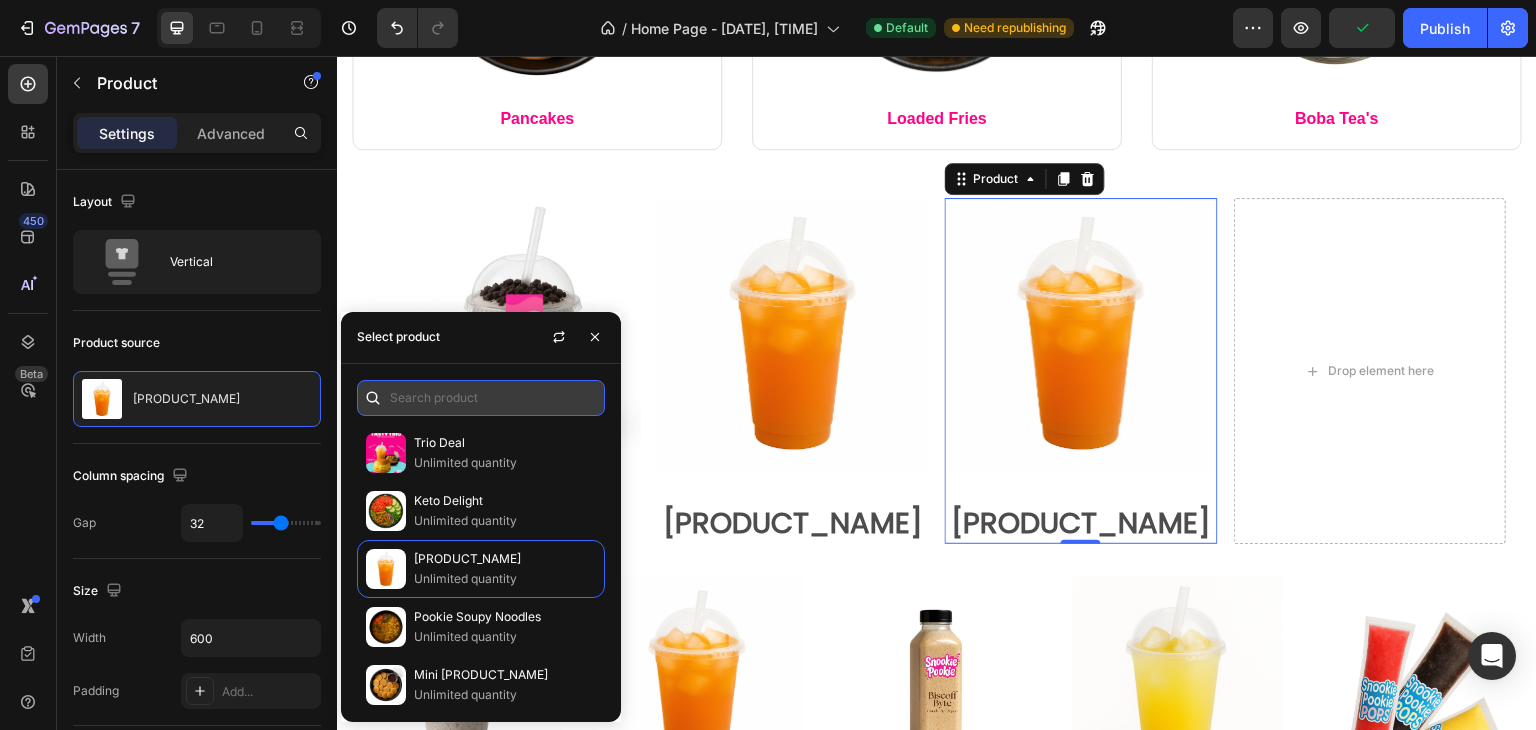 click at bounding box center (481, 398) 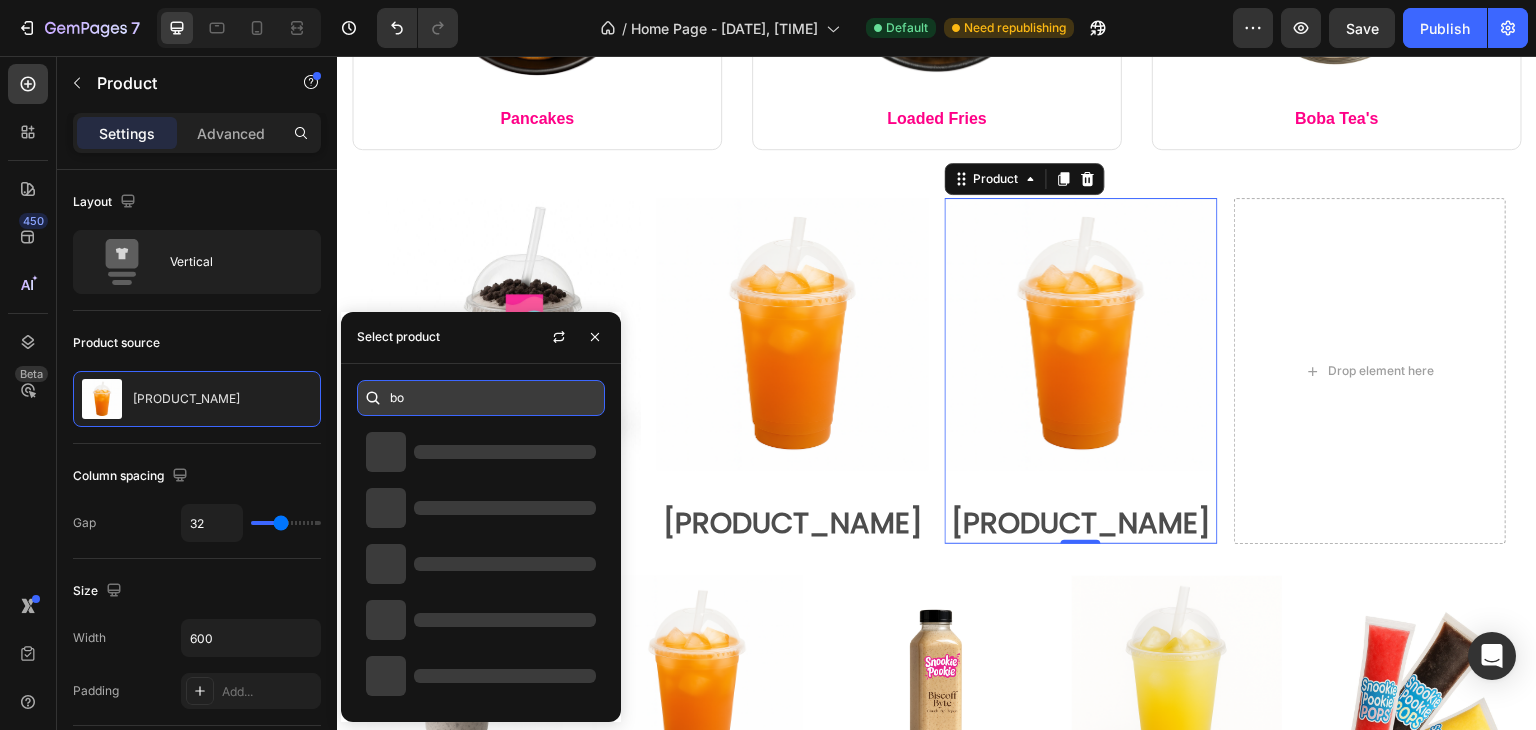 type on "b" 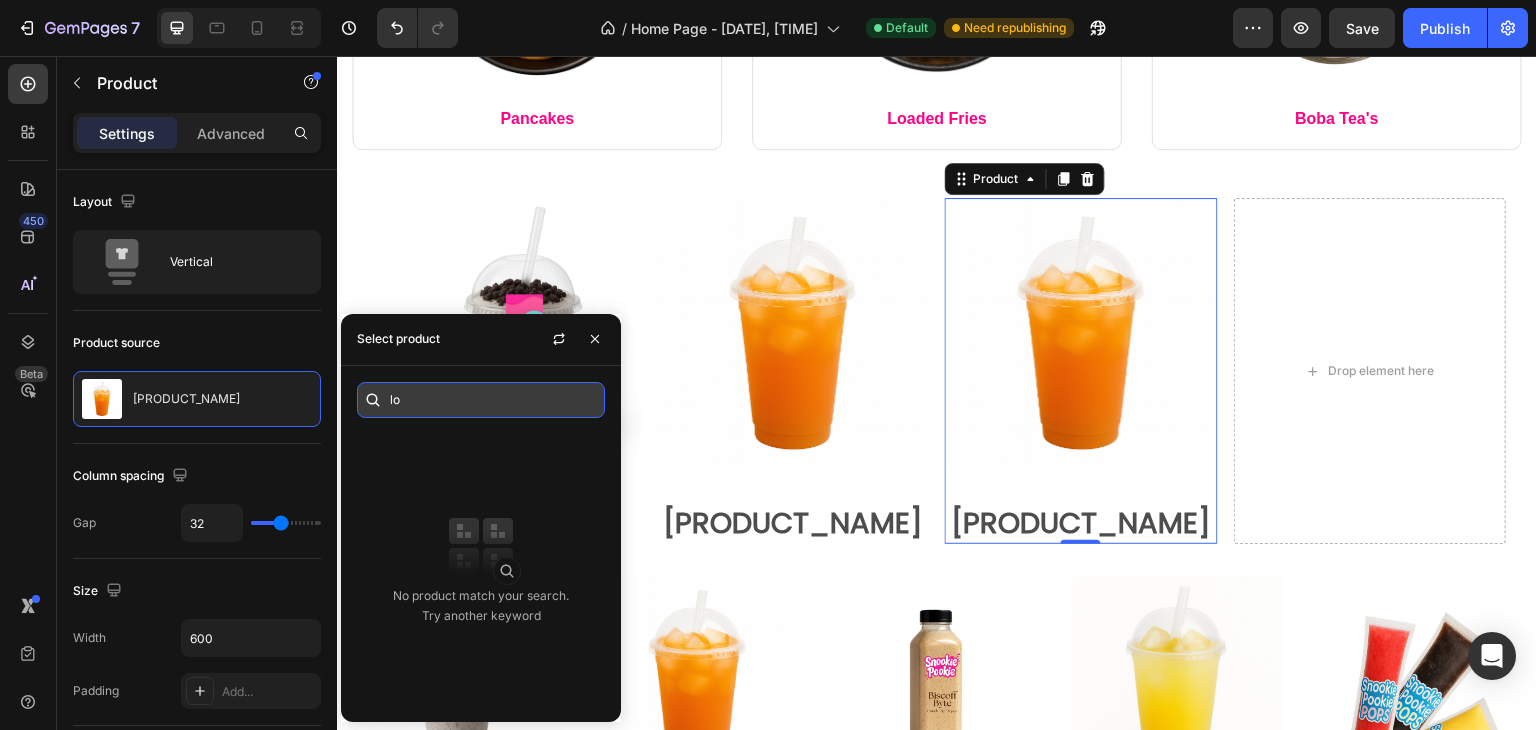 type on "l" 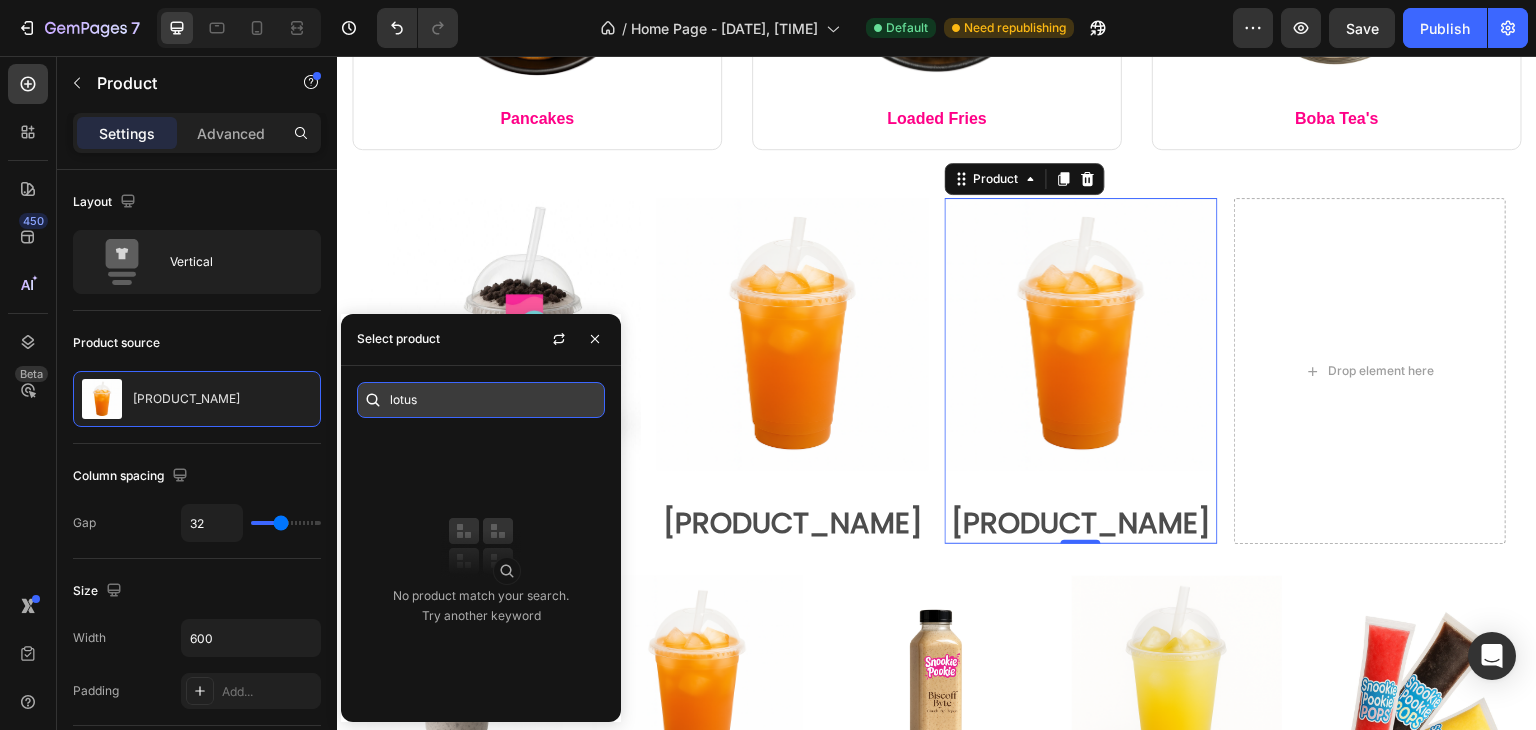 click on "lotus" at bounding box center (481, 400) 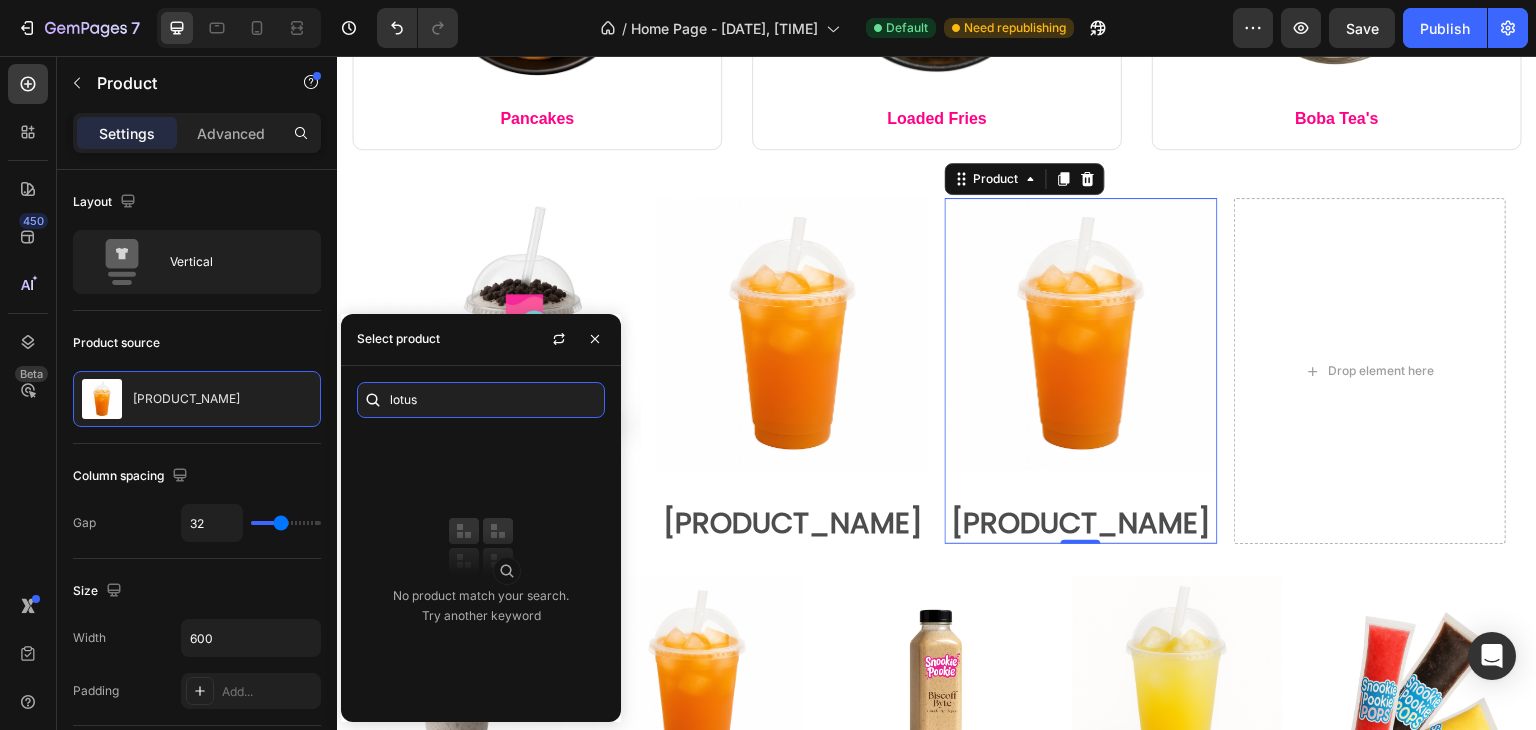 type on "lotus" 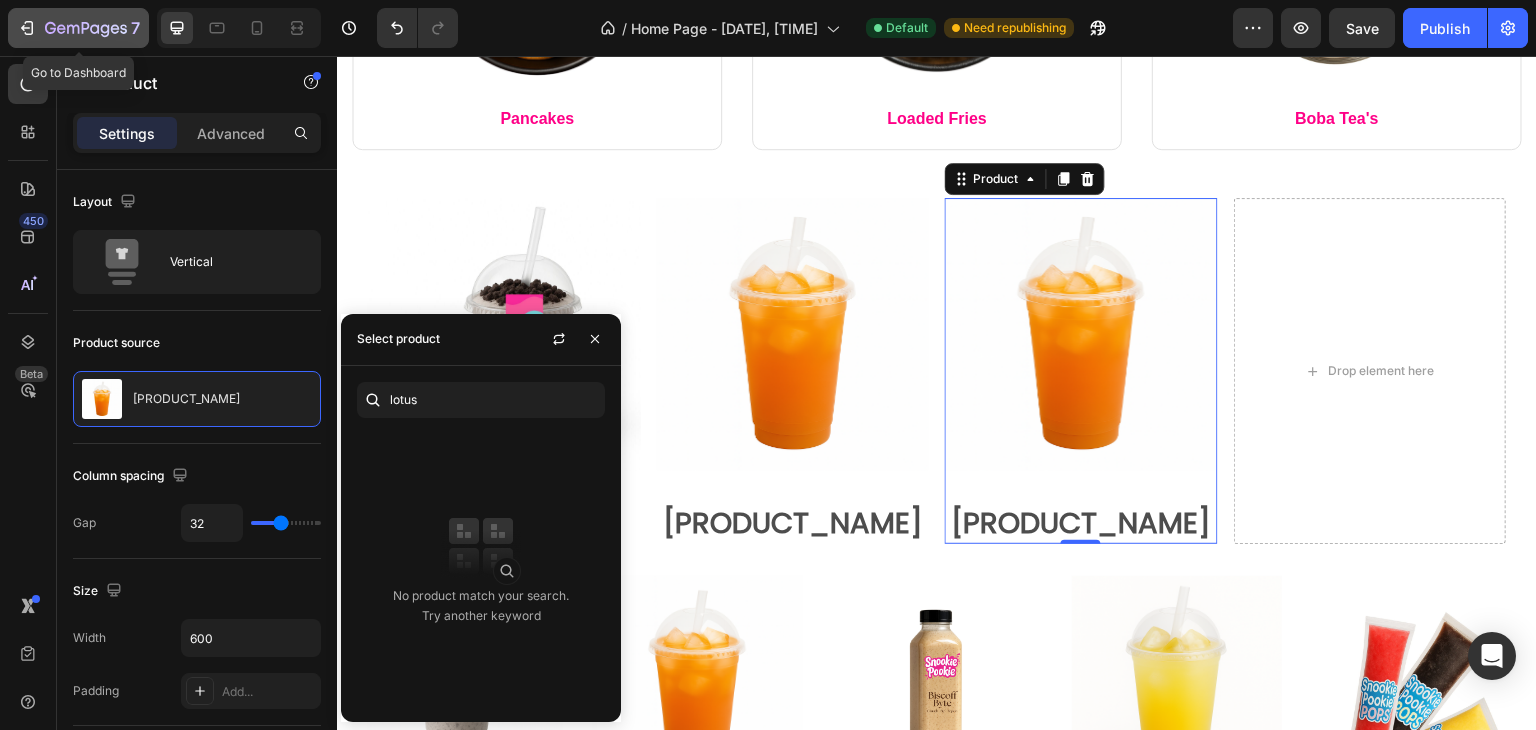 click 